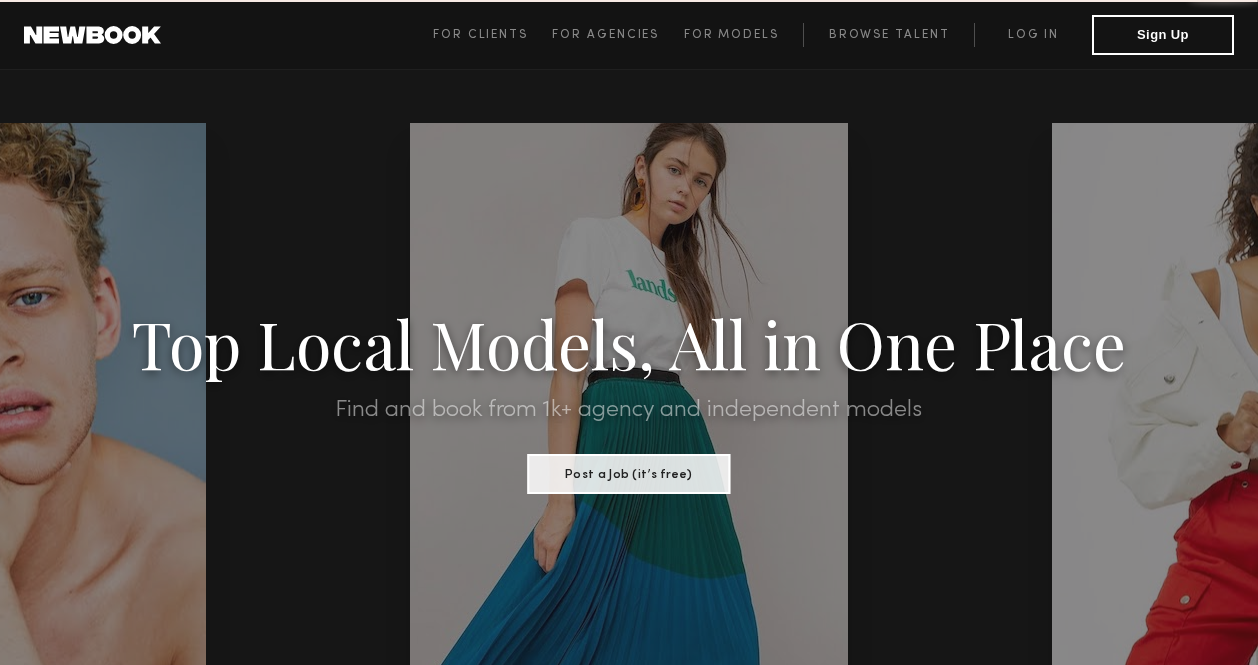 scroll, scrollTop: 0, scrollLeft: 0, axis: both 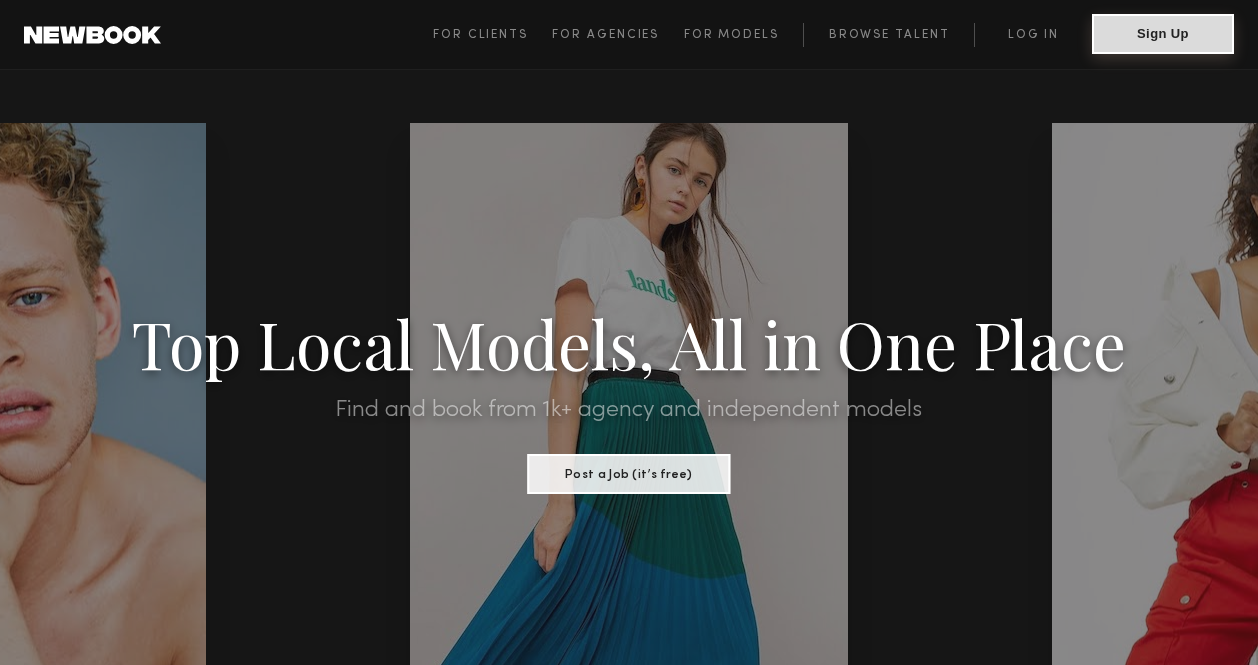click on "Sign Up" 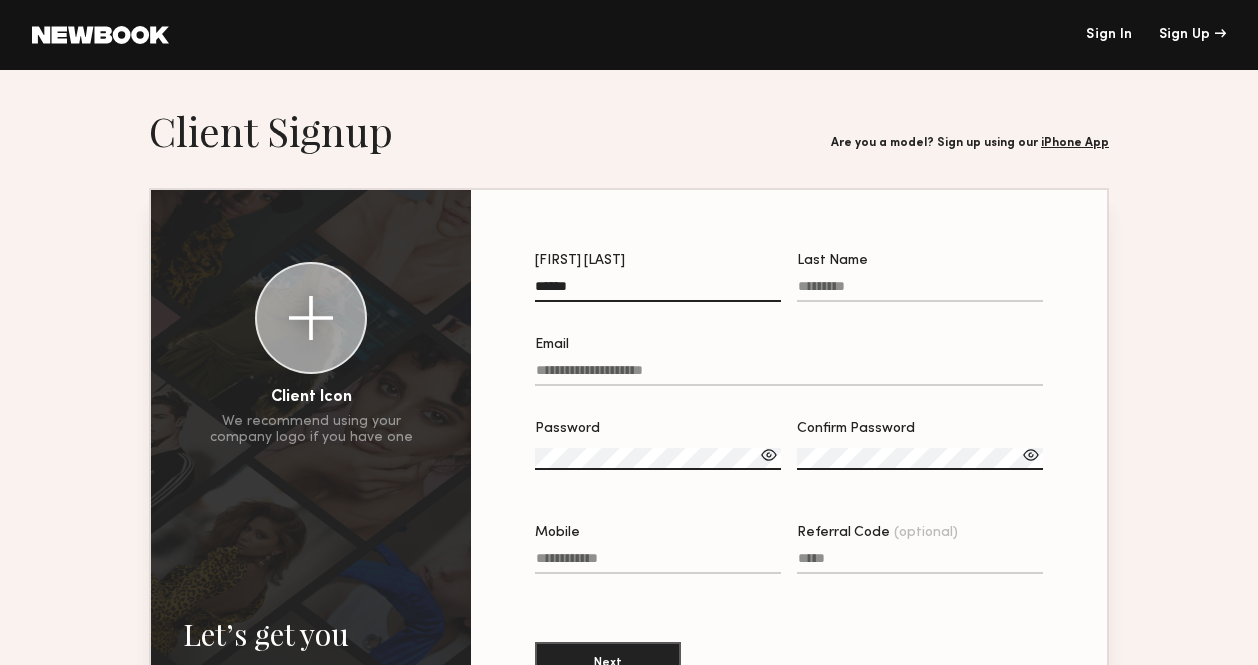 type on "******" 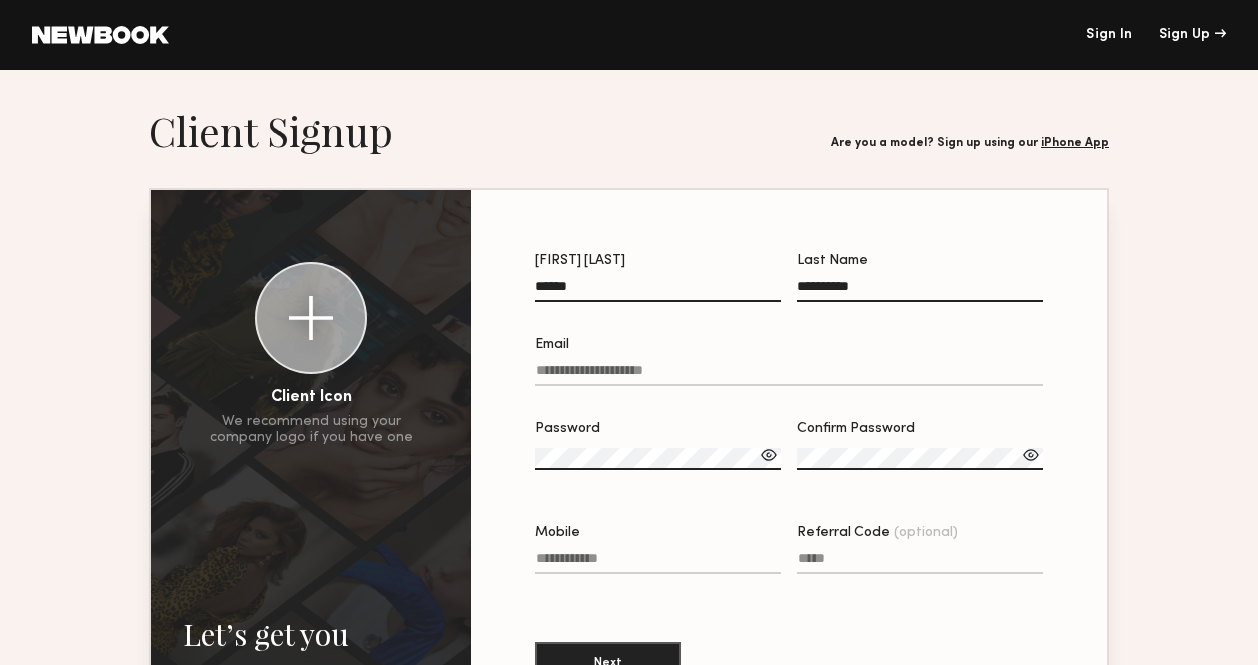 type on "**********" 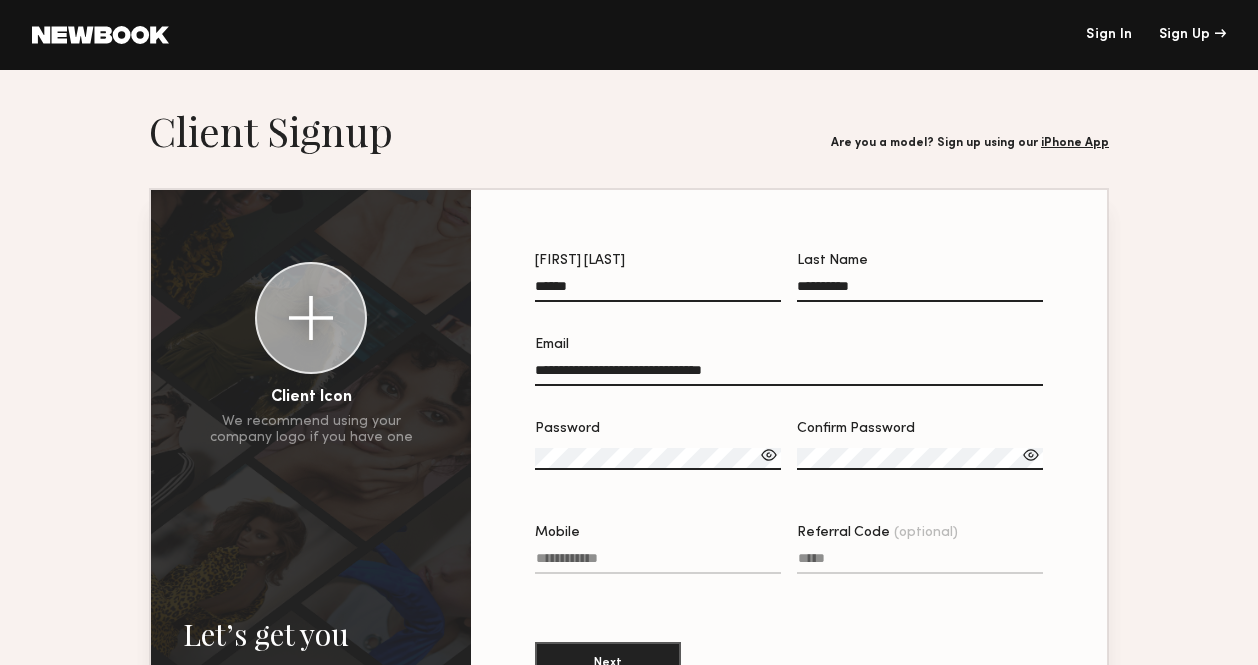 type on "**********" 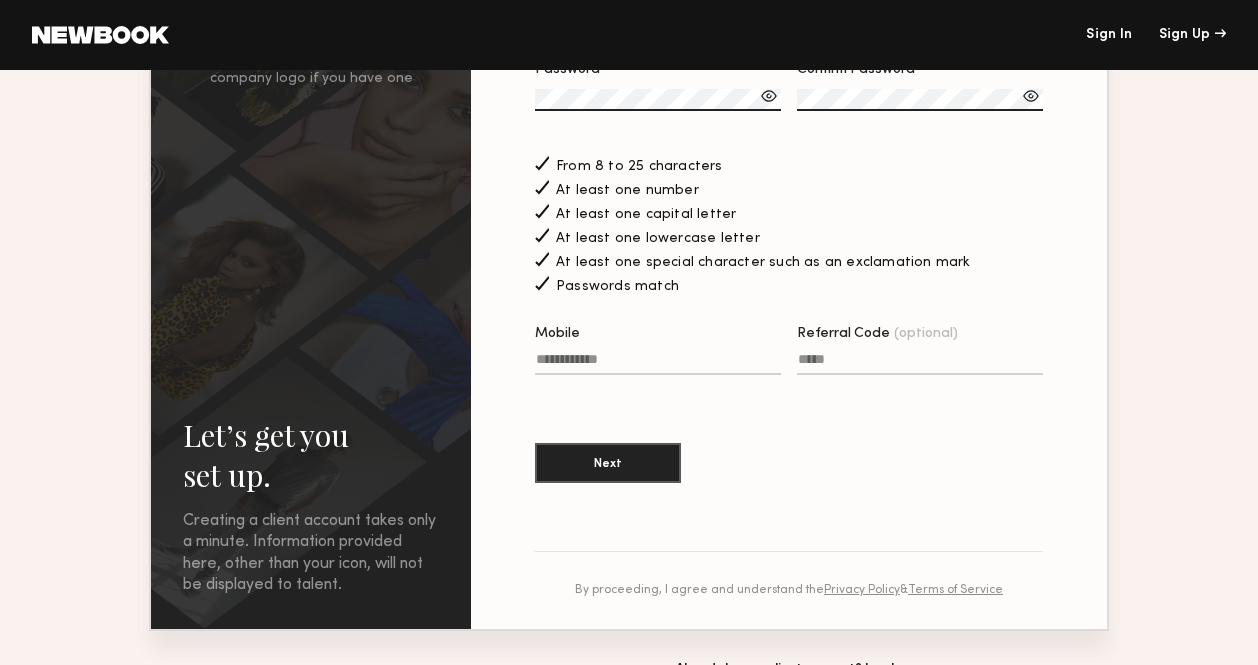 scroll, scrollTop: 366, scrollLeft: 0, axis: vertical 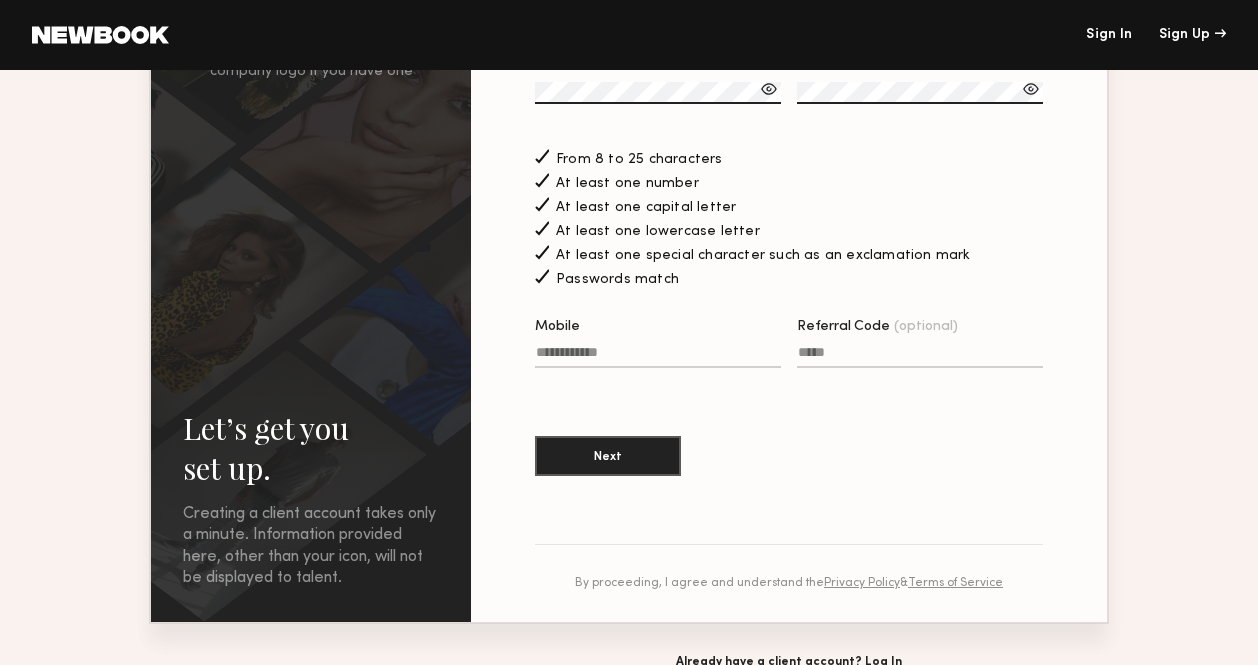 click on "**********" 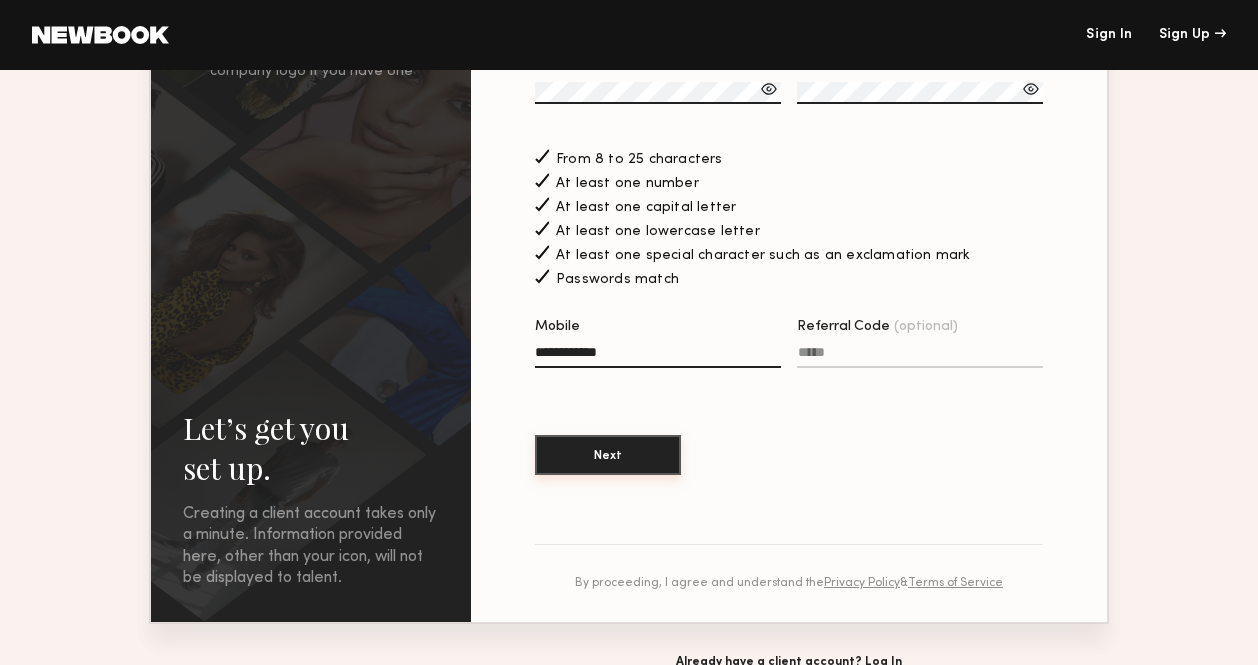 type on "**********" 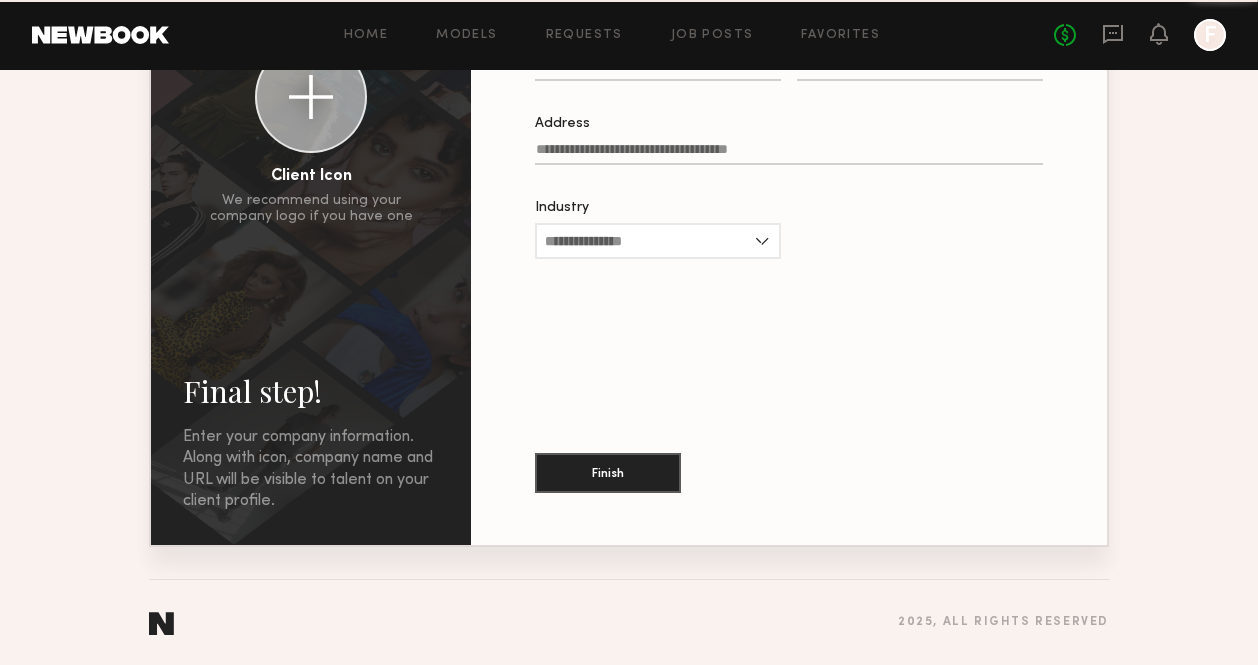 scroll, scrollTop: 0, scrollLeft: 0, axis: both 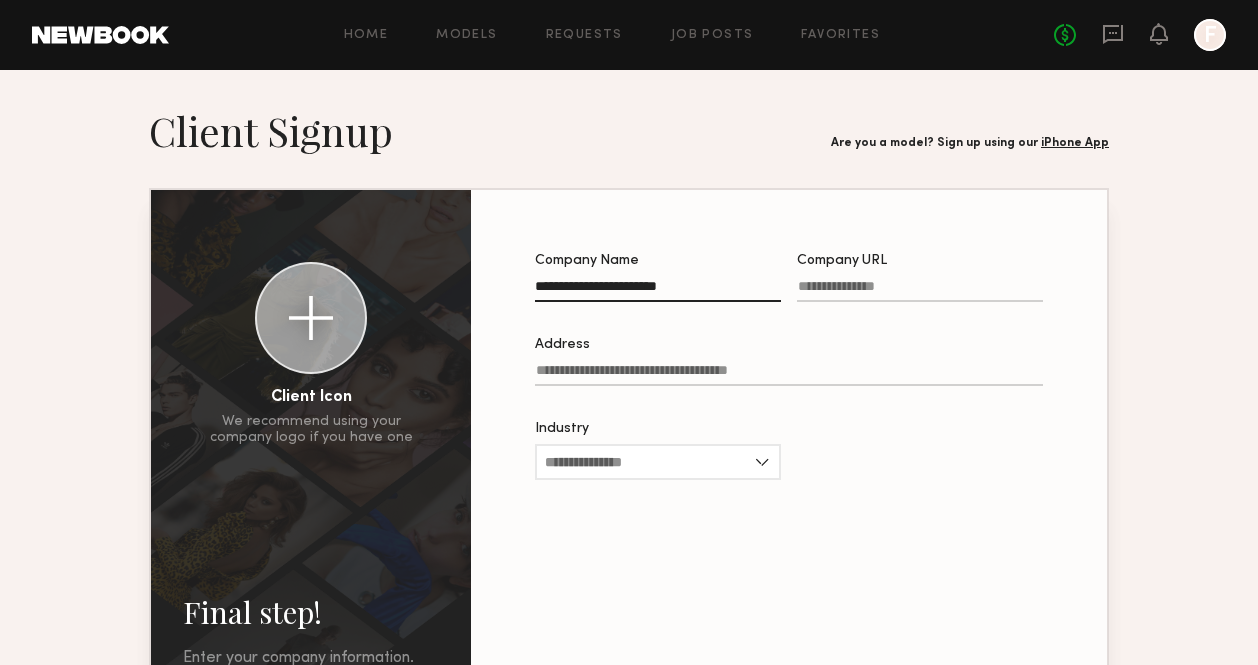 type on "**********" 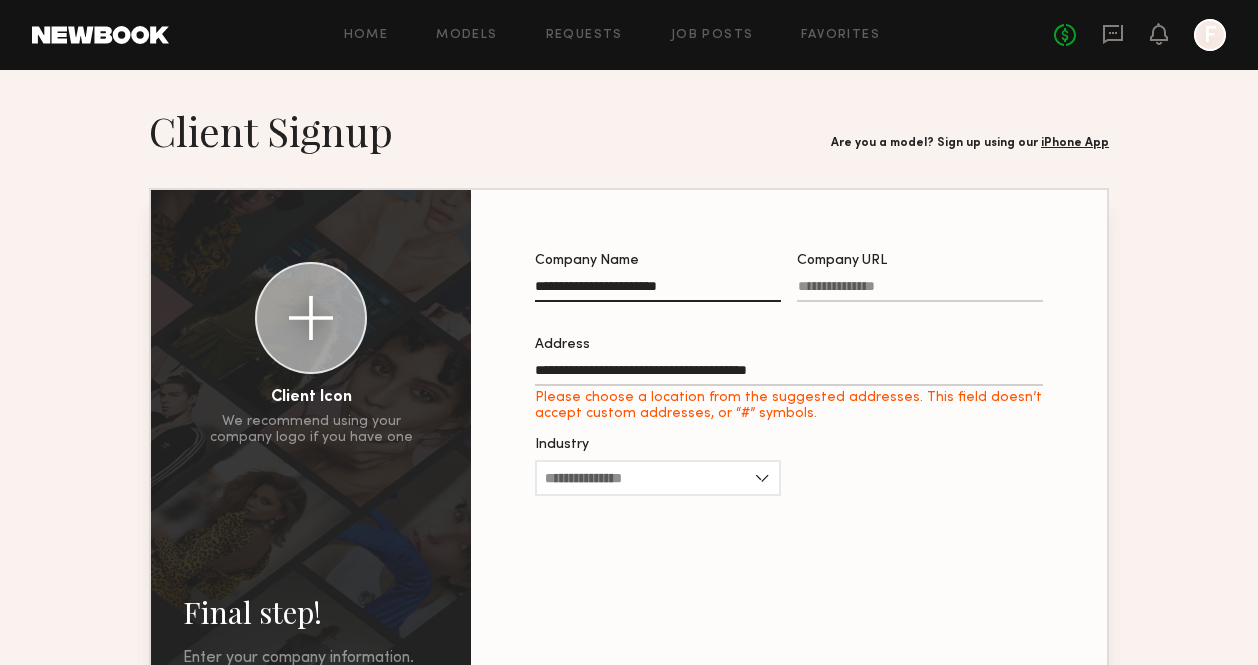 type on "**********" 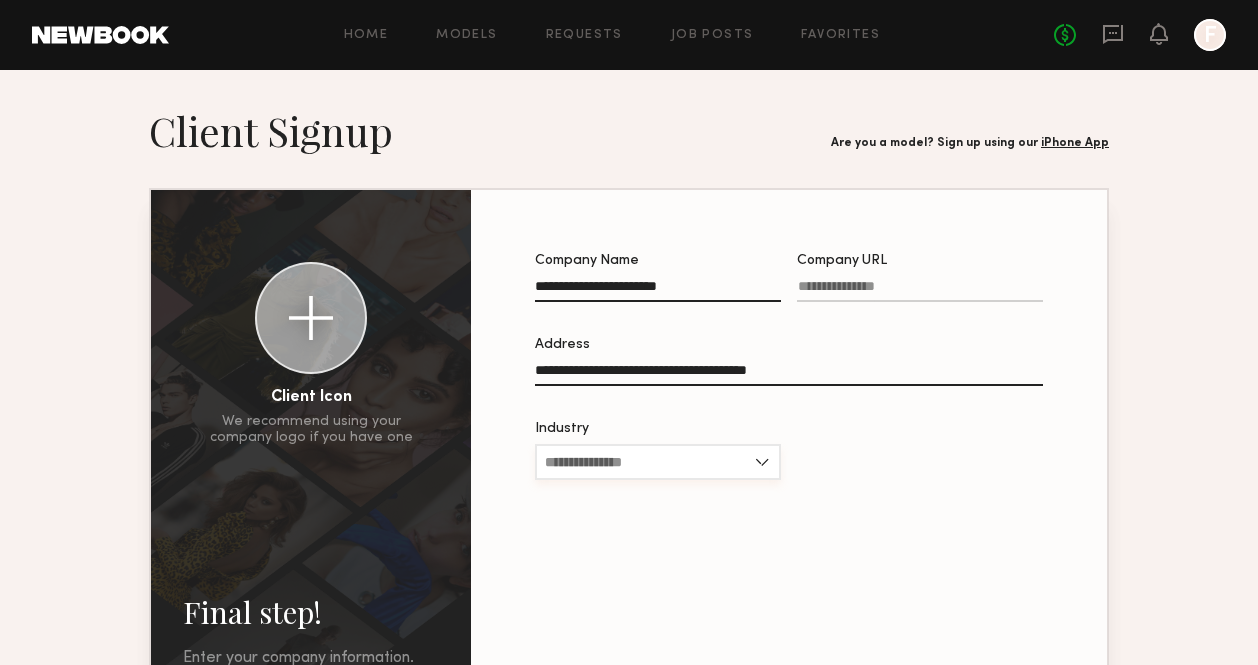 click on "Industry" at bounding box center (658, 462) 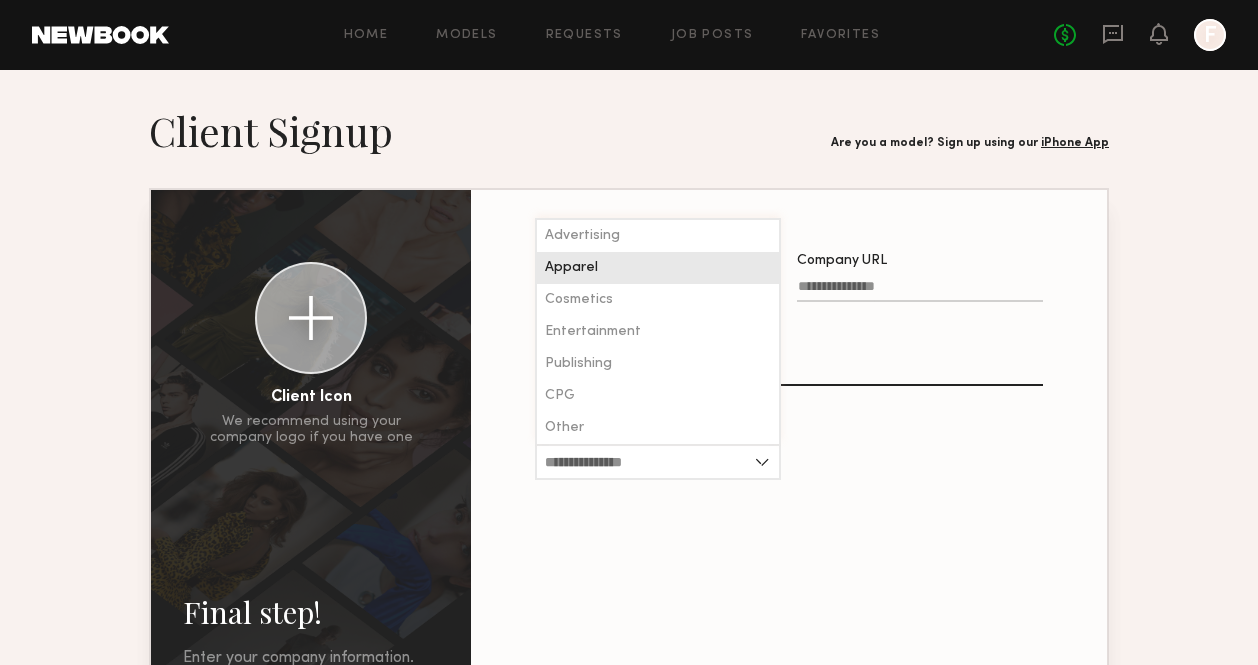 click on "Apparel" 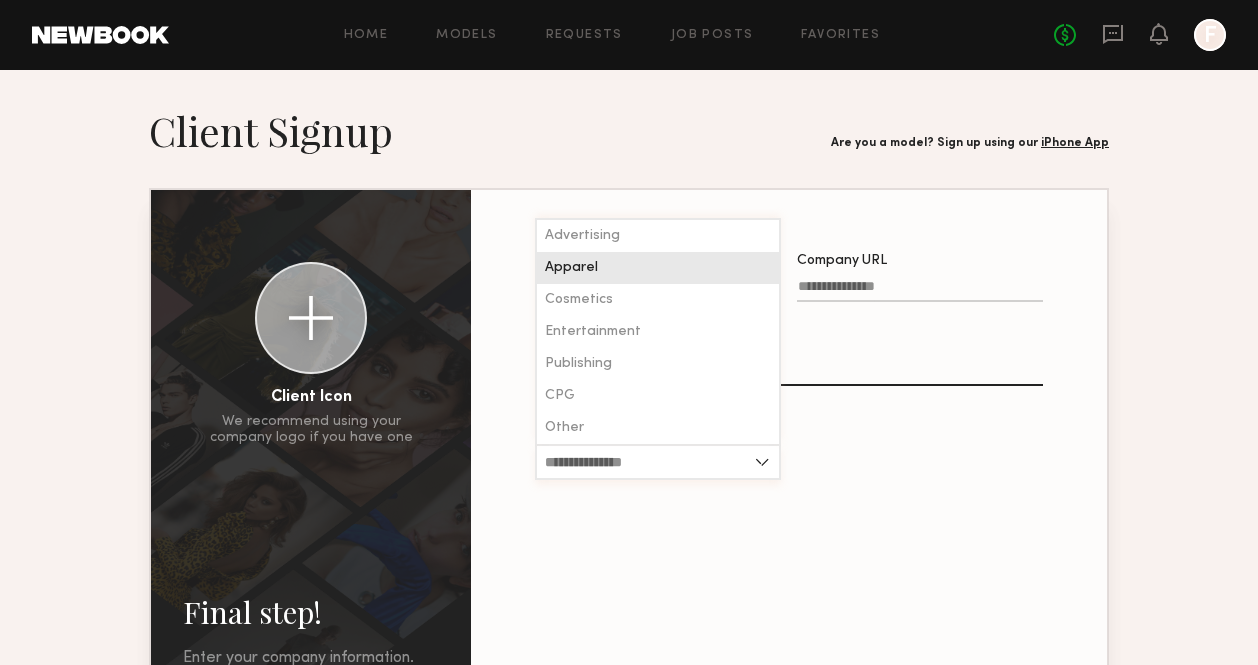 type on "*******" 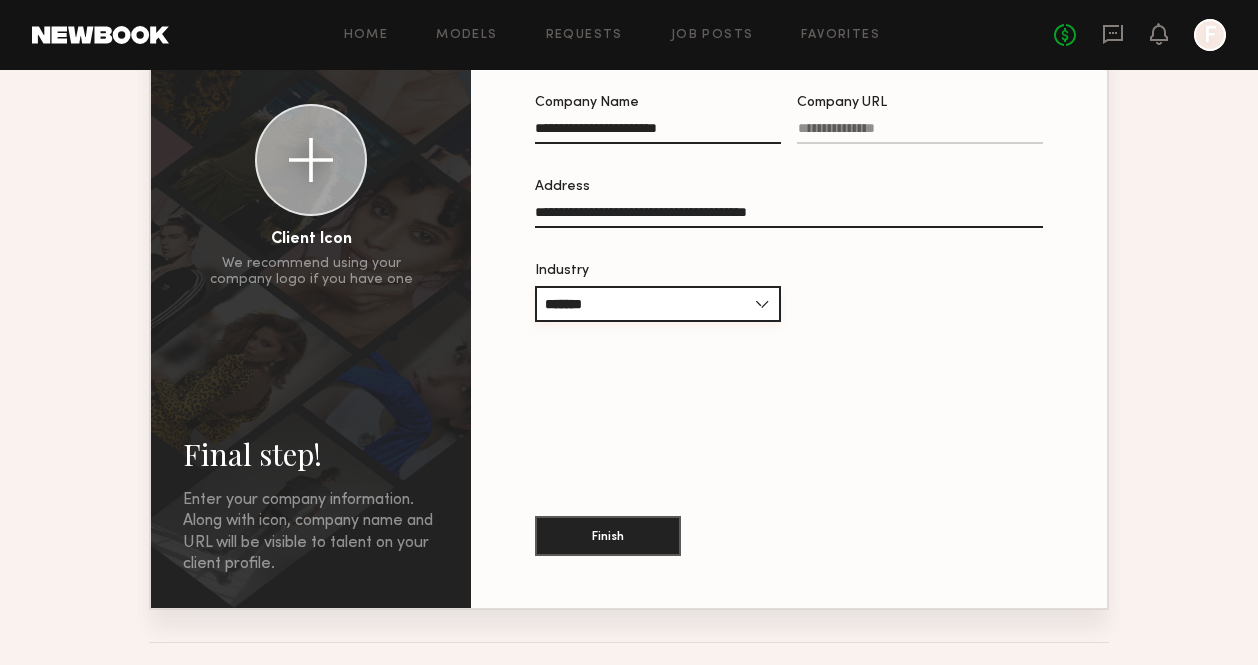 scroll, scrollTop: 221, scrollLeft: 0, axis: vertical 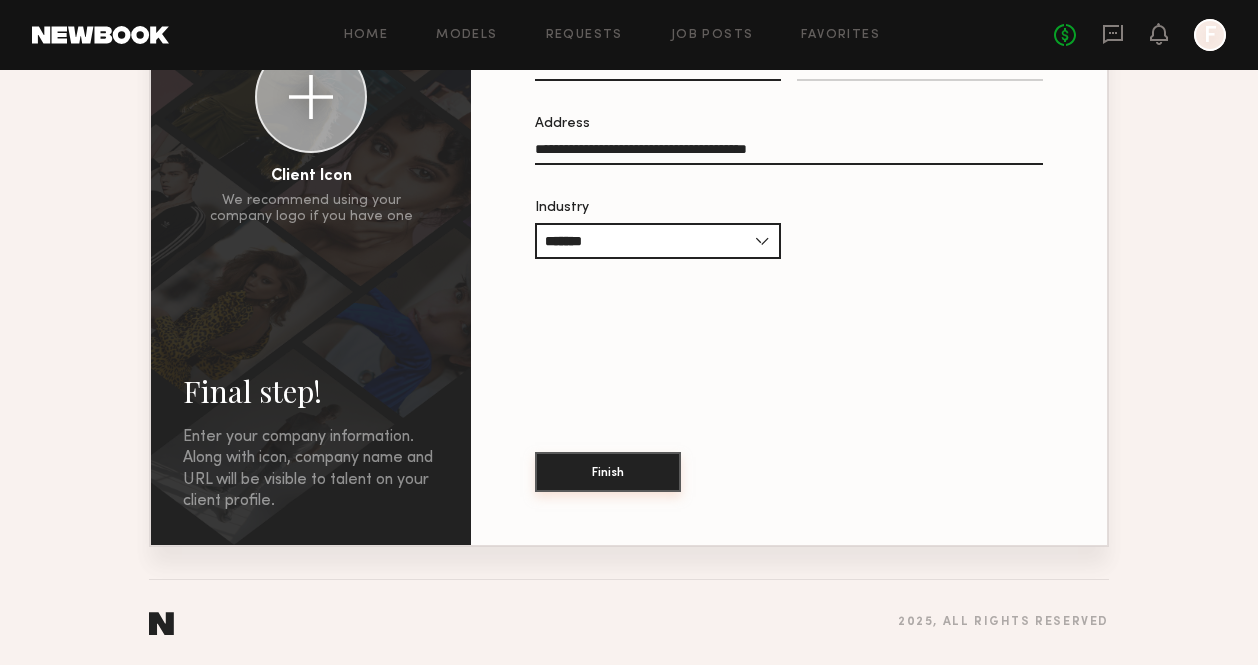 click on "Finish" 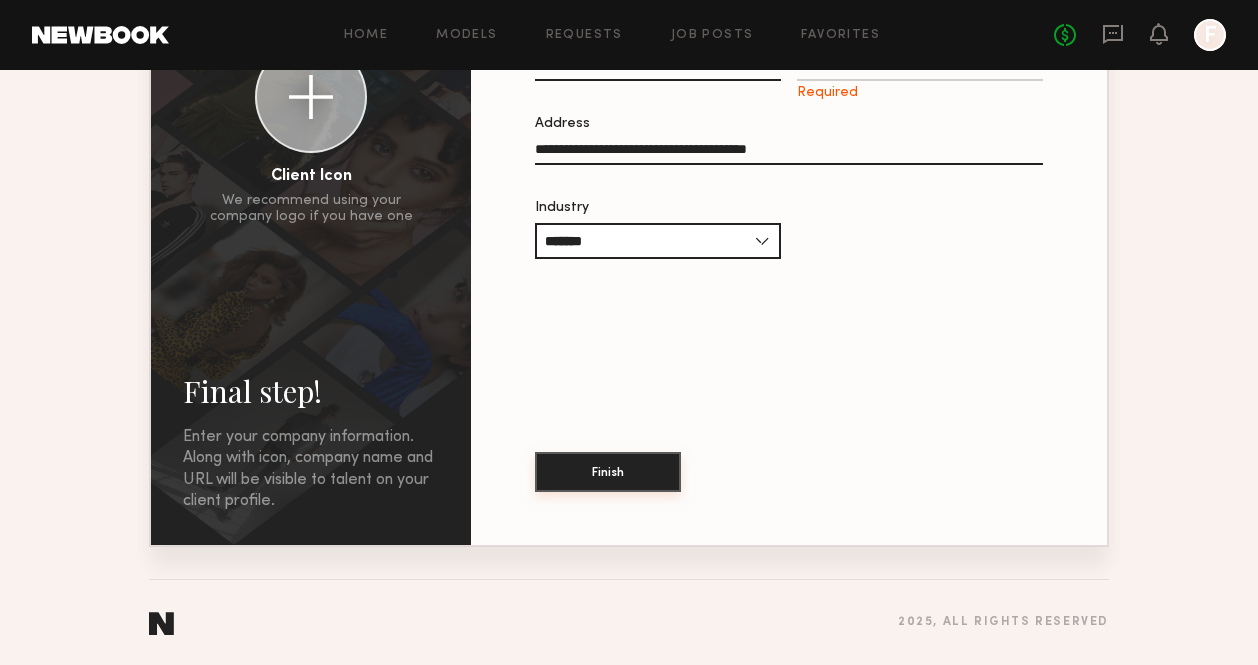 click on "Finish" 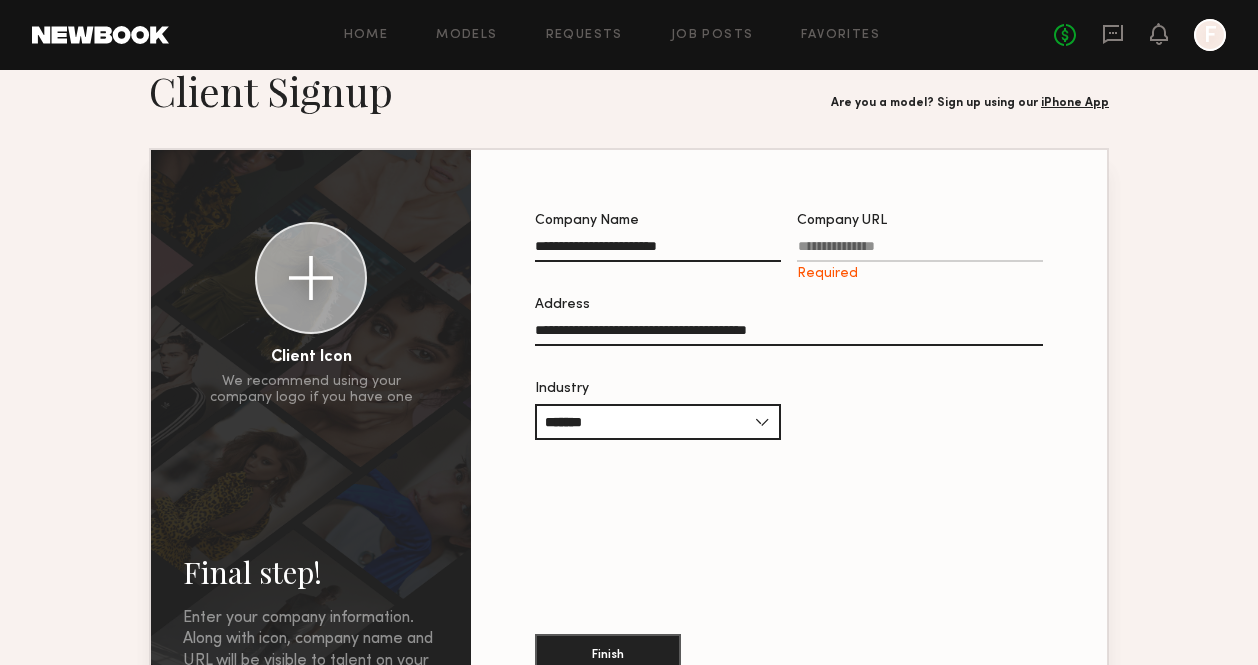 scroll, scrollTop: 43, scrollLeft: 0, axis: vertical 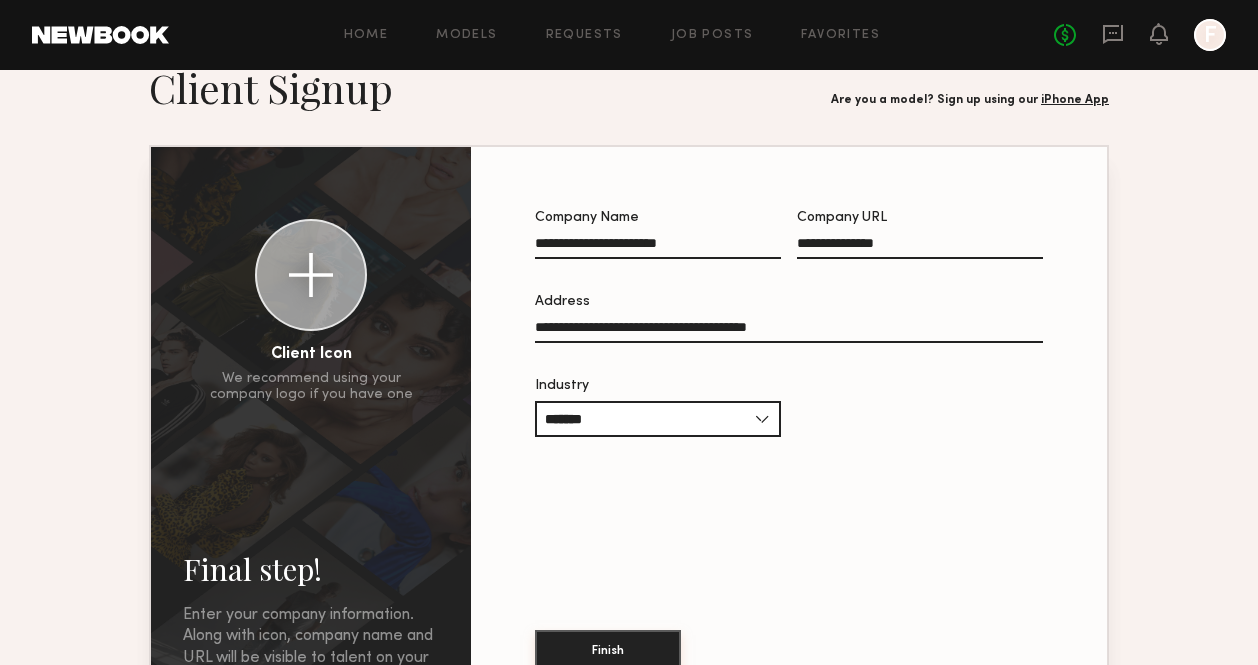 type on "**********" 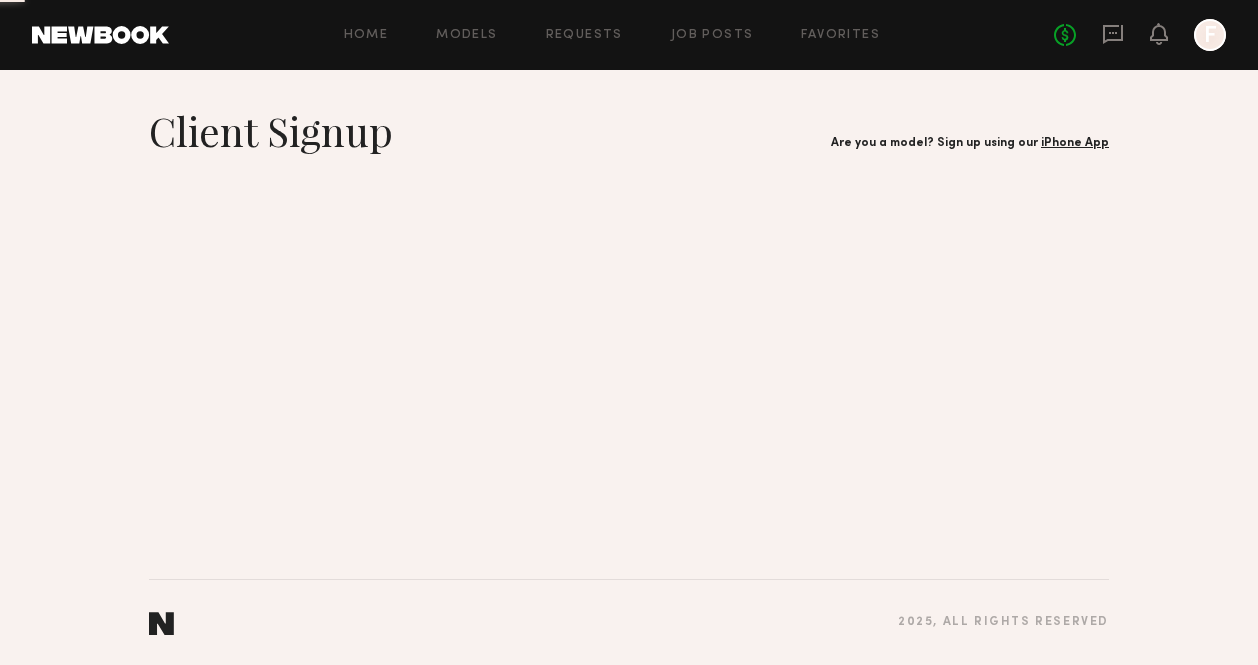 scroll, scrollTop: 0, scrollLeft: 0, axis: both 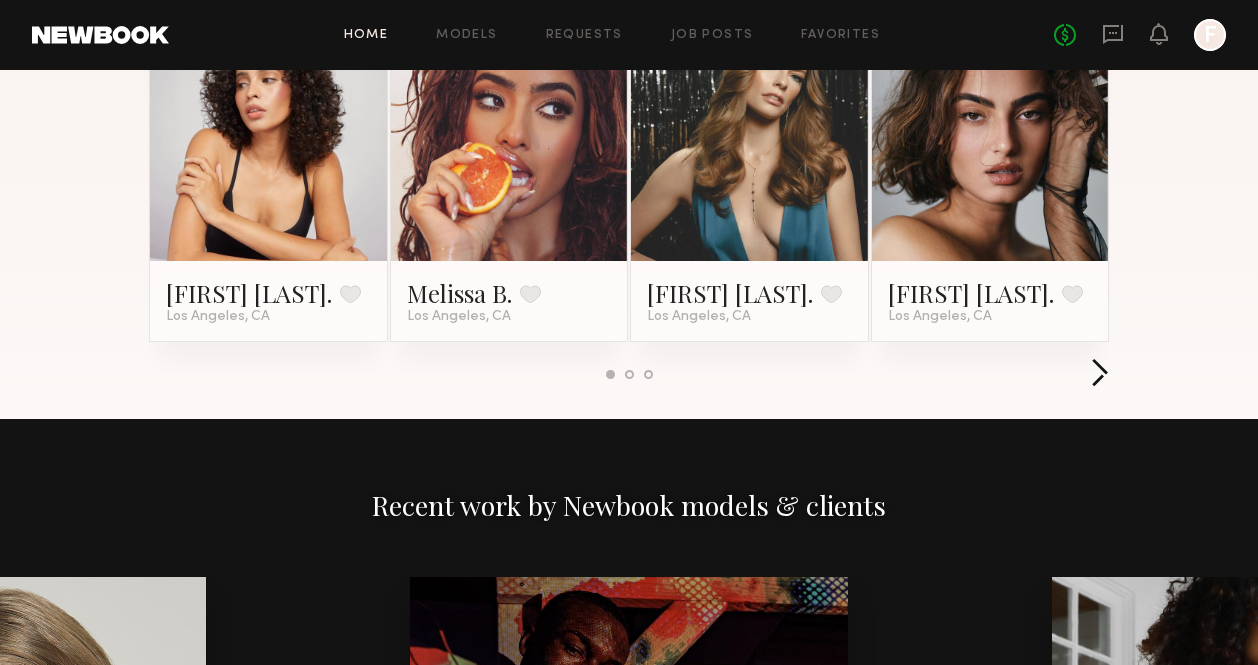 click 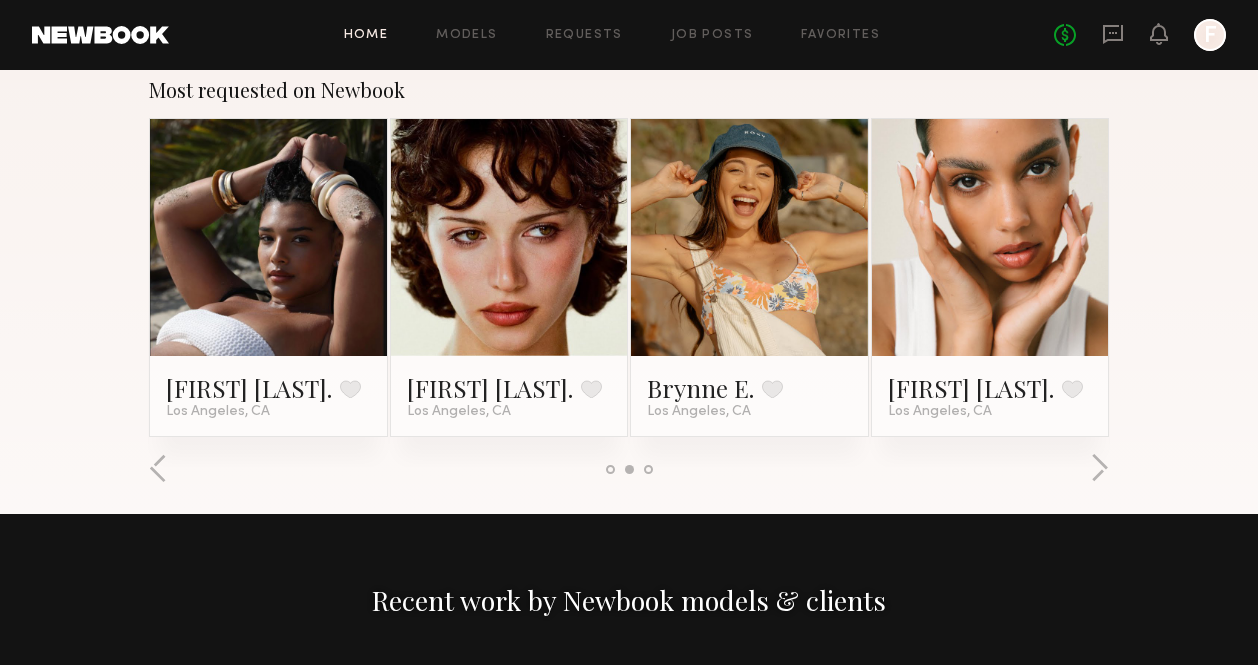 scroll, scrollTop: 1095, scrollLeft: 0, axis: vertical 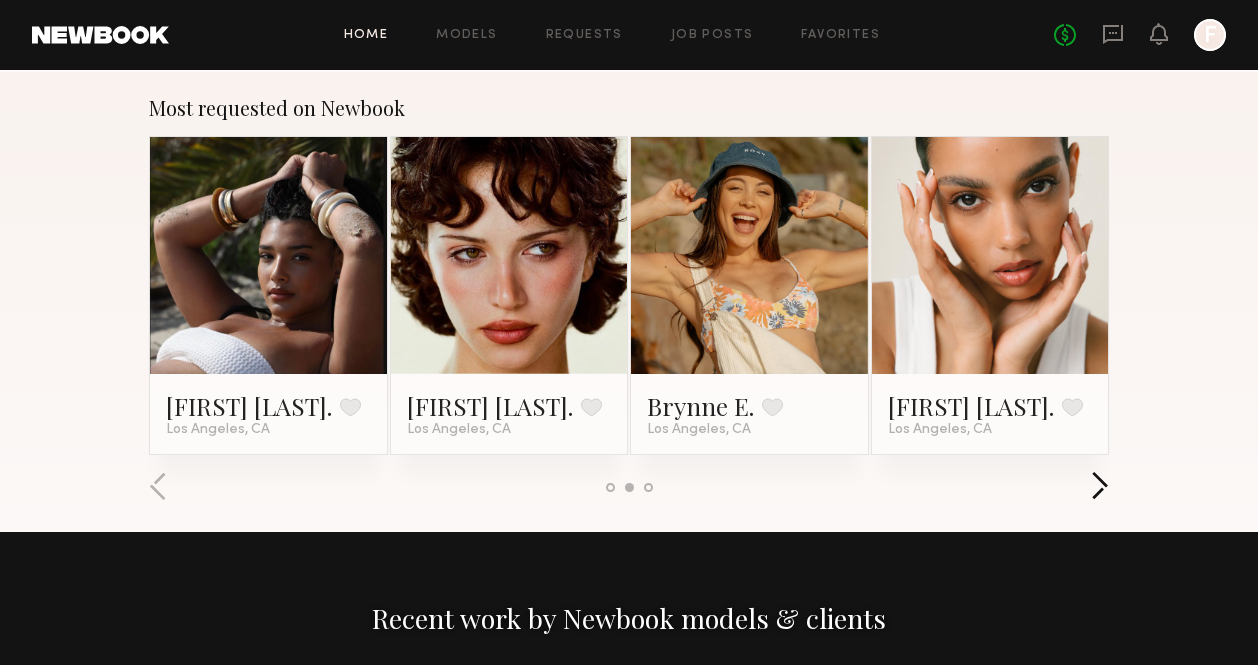 click 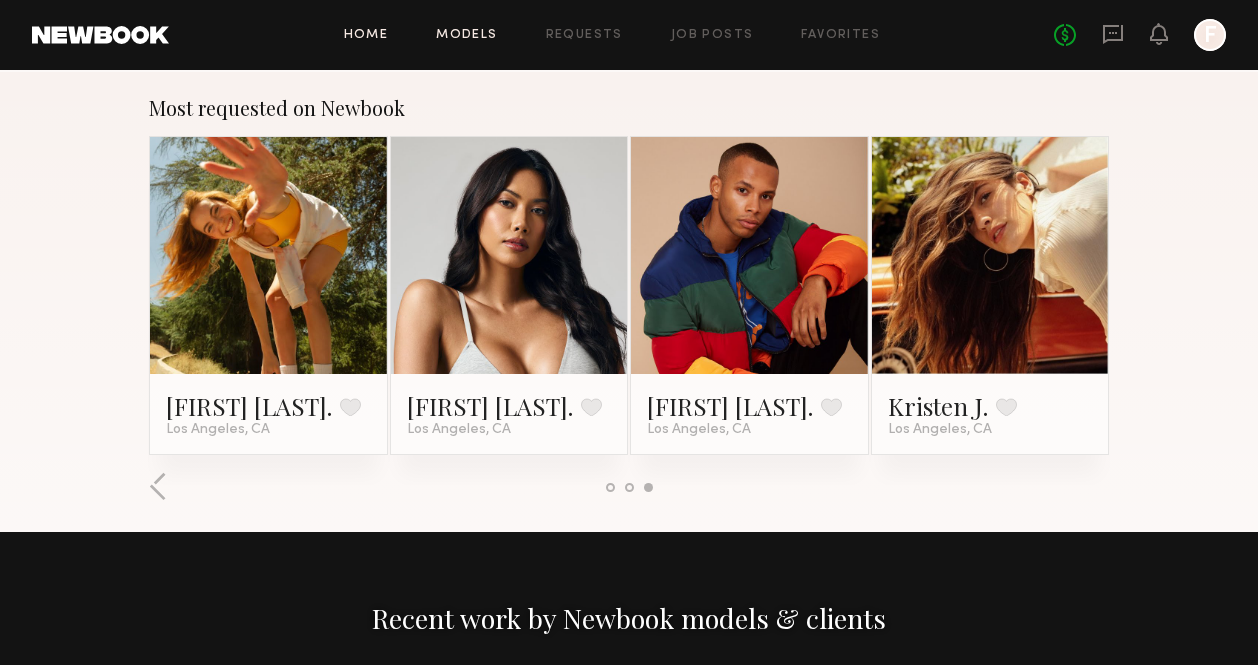click on "Models" 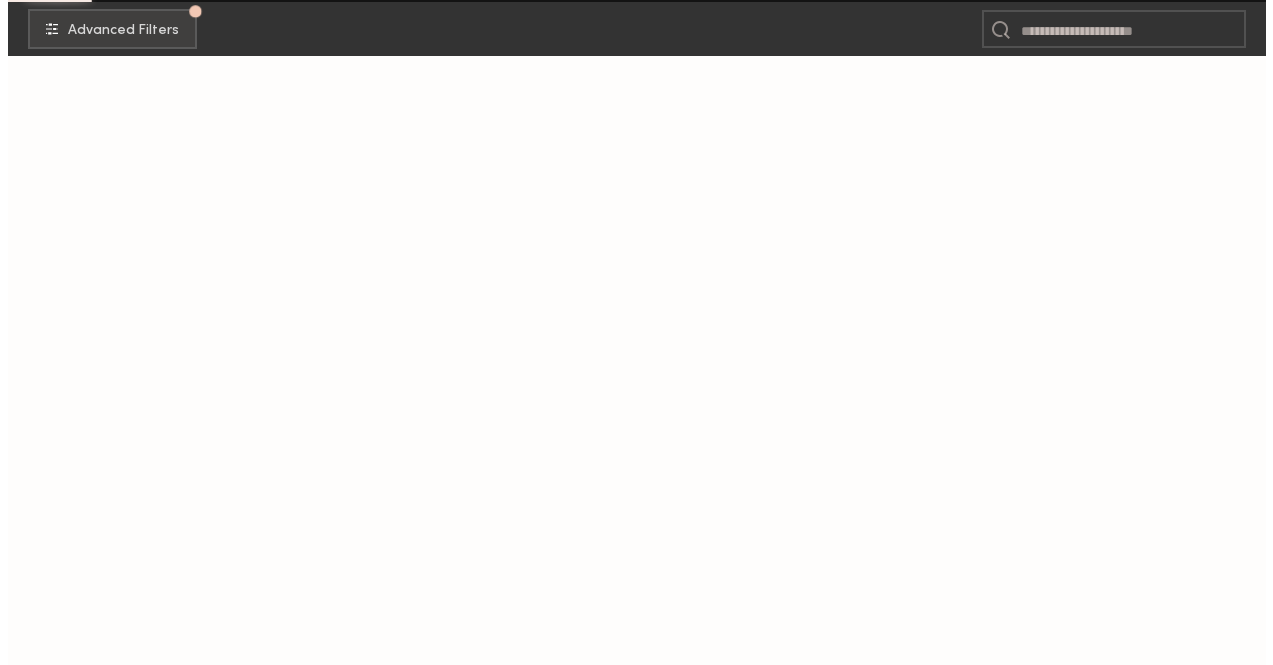 scroll, scrollTop: 0, scrollLeft: 0, axis: both 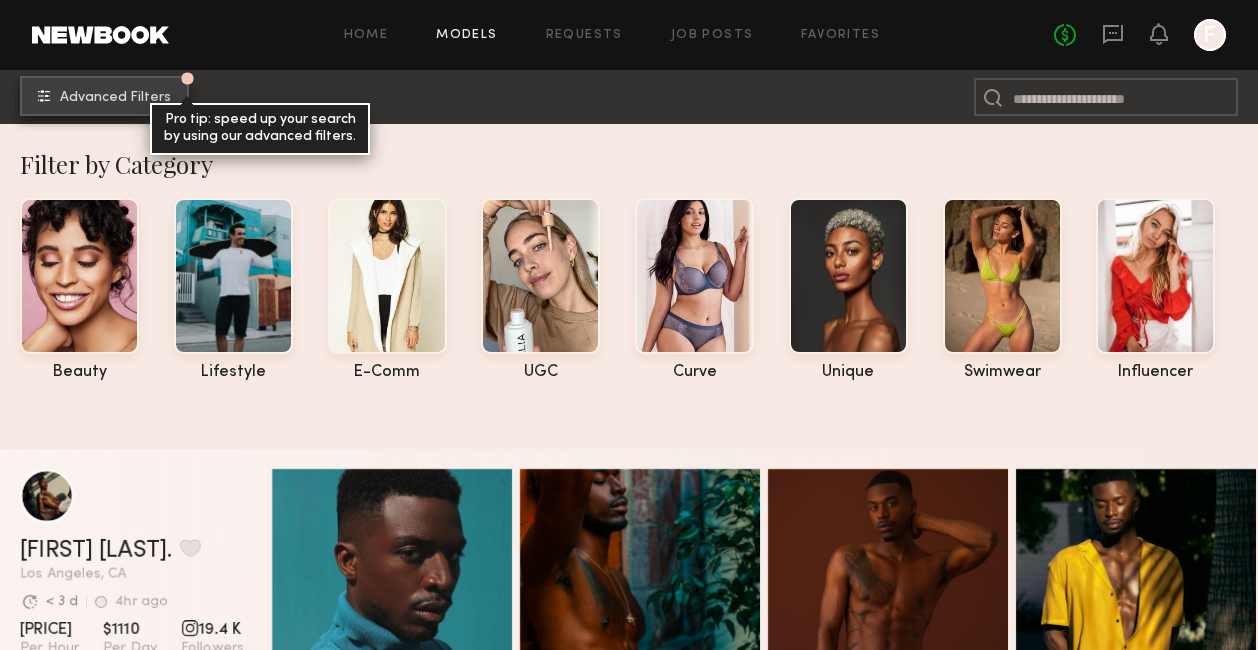 click 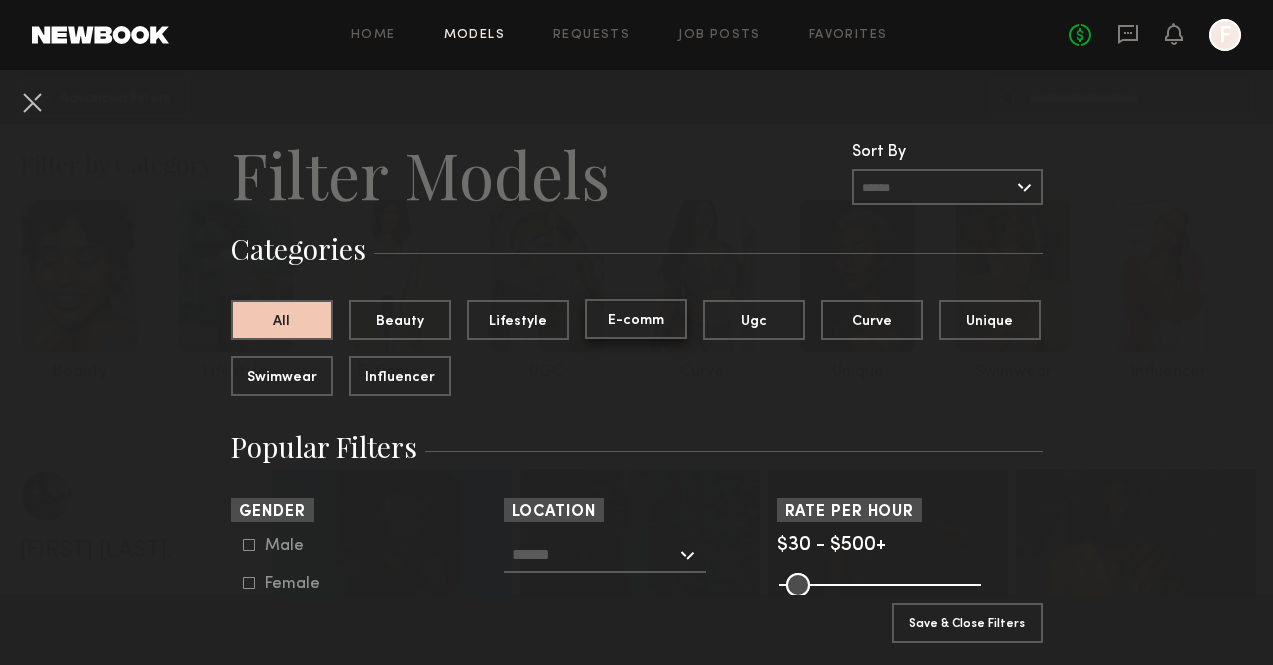 click on "E-comm" 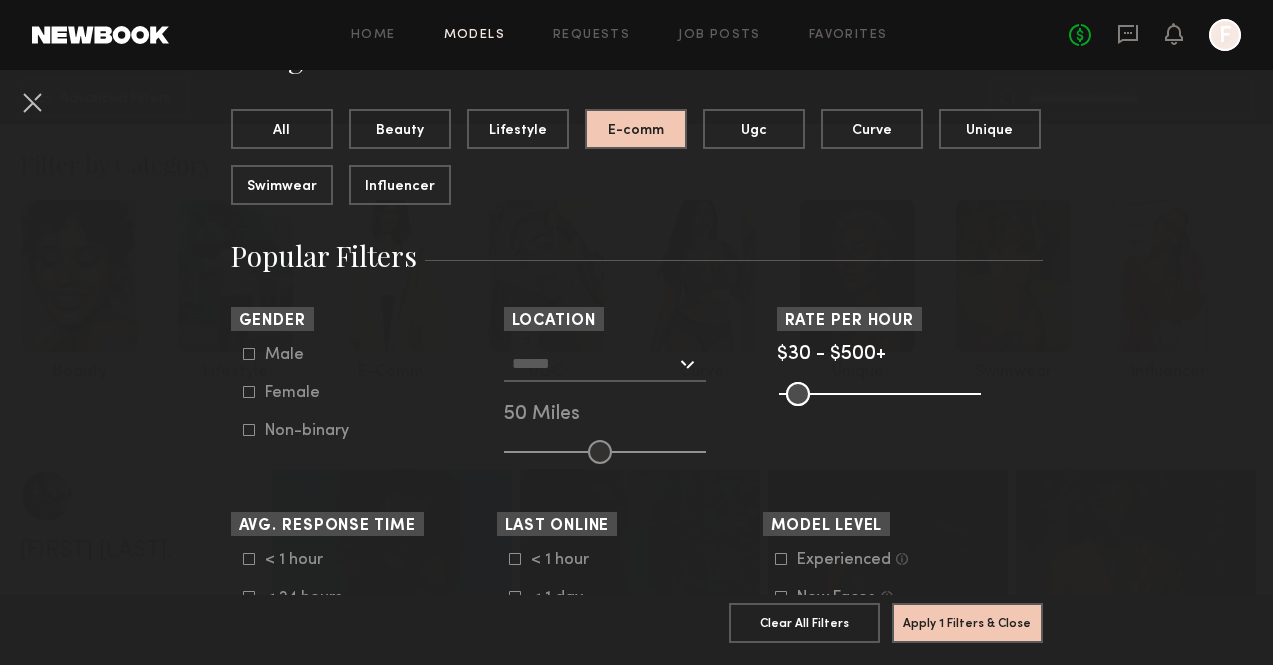 scroll, scrollTop: 151, scrollLeft: 0, axis: vertical 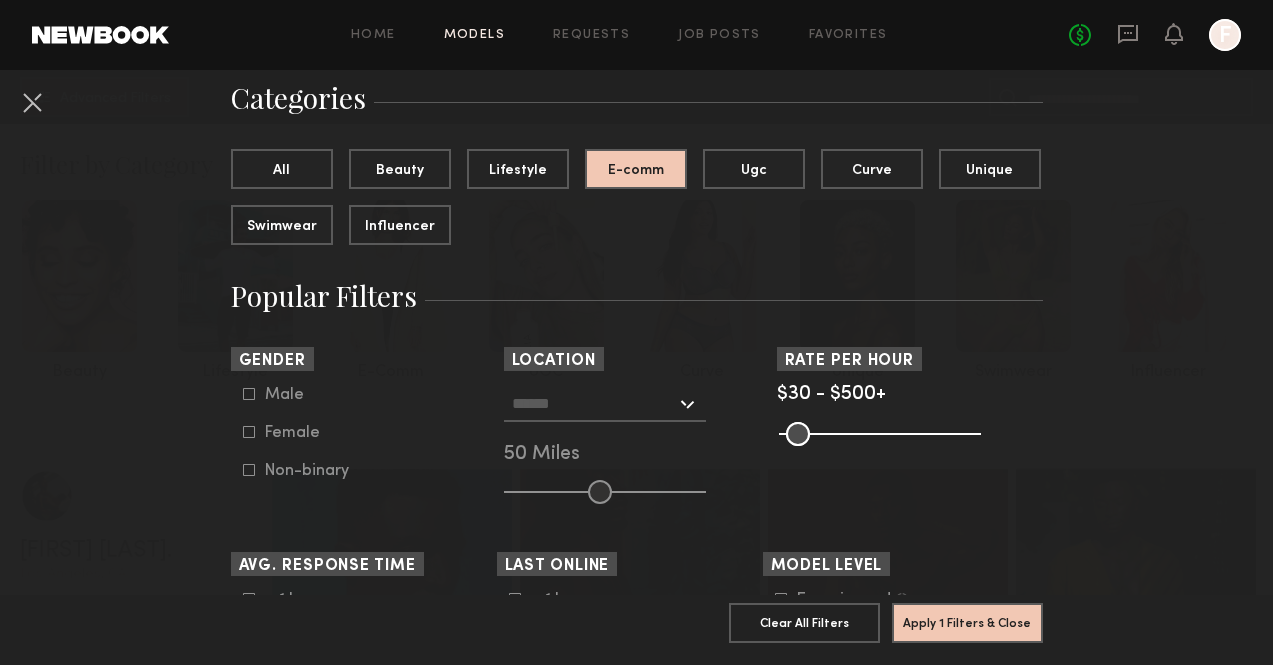 click 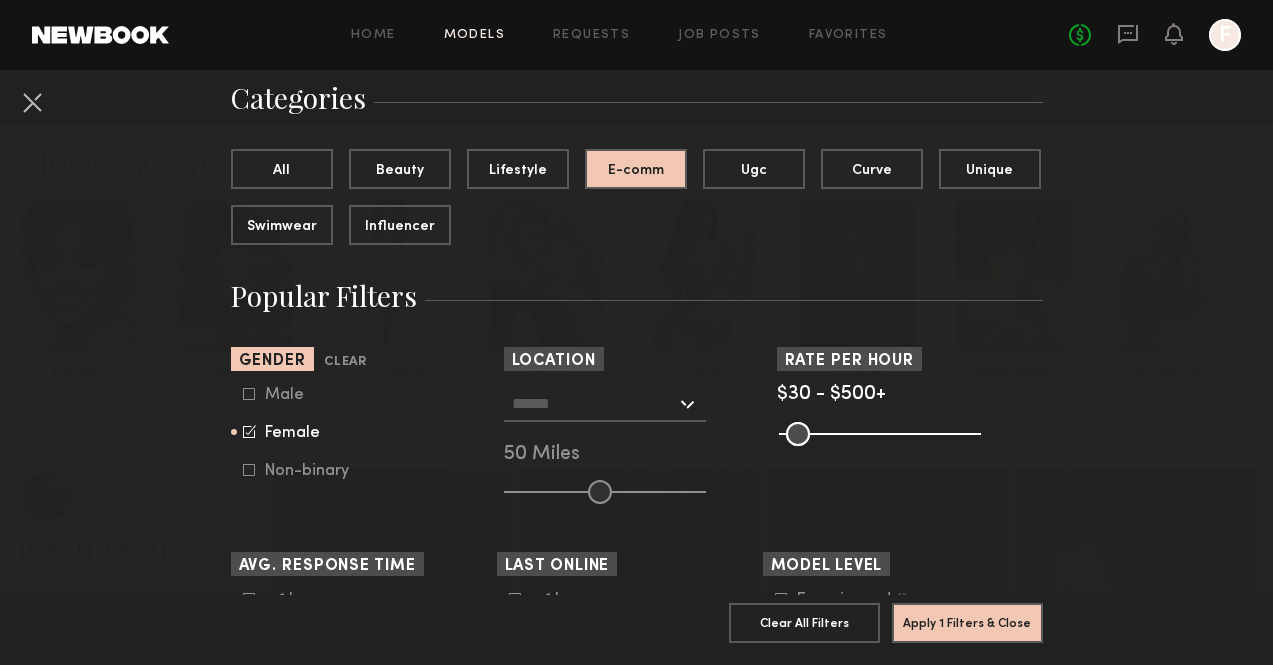 type on "**" 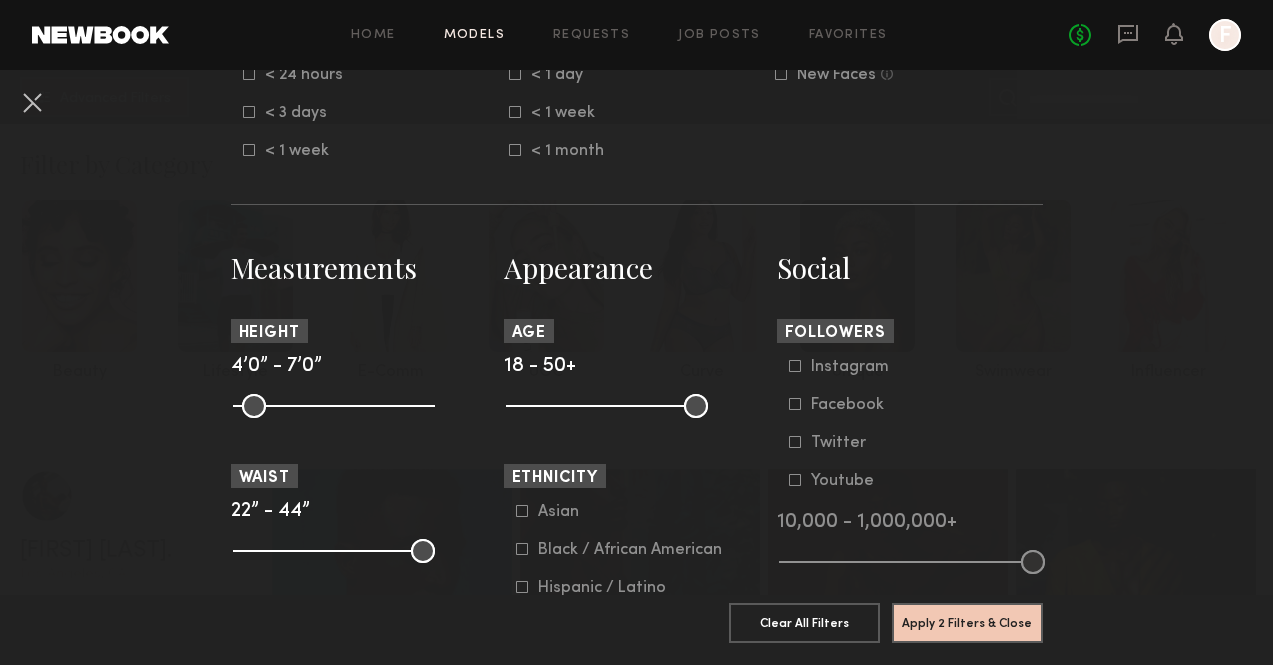 scroll, scrollTop: 714, scrollLeft: 0, axis: vertical 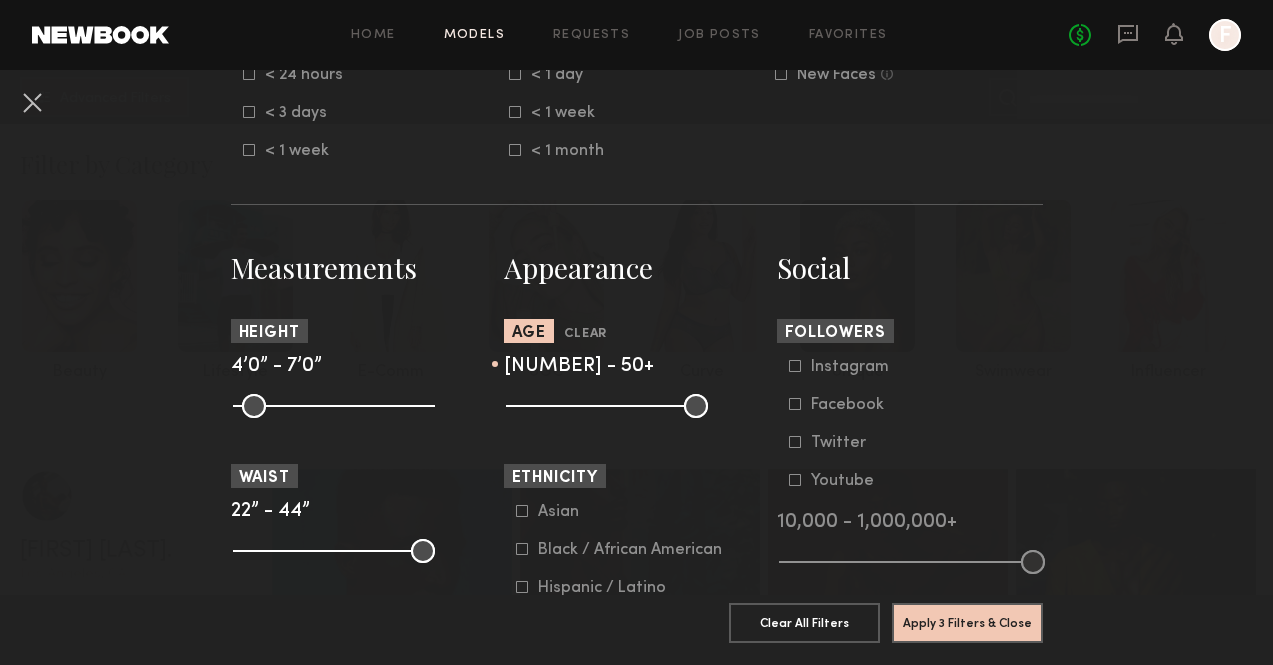 drag, startPoint x: 509, startPoint y: 402, endPoint x: 584, endPoint y: 398, distance: 75.10659 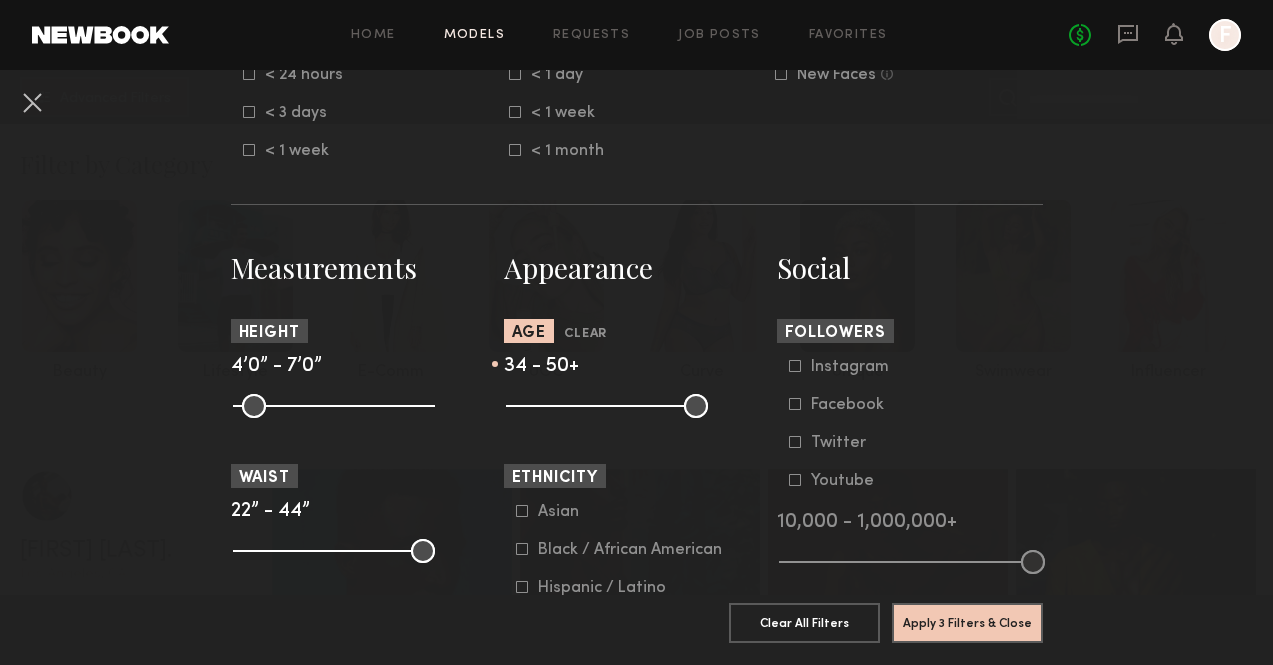 drag, startPoint x: 584, startPoint y: 398, endPoint x: 601, endPoint y: 398, distance: 17 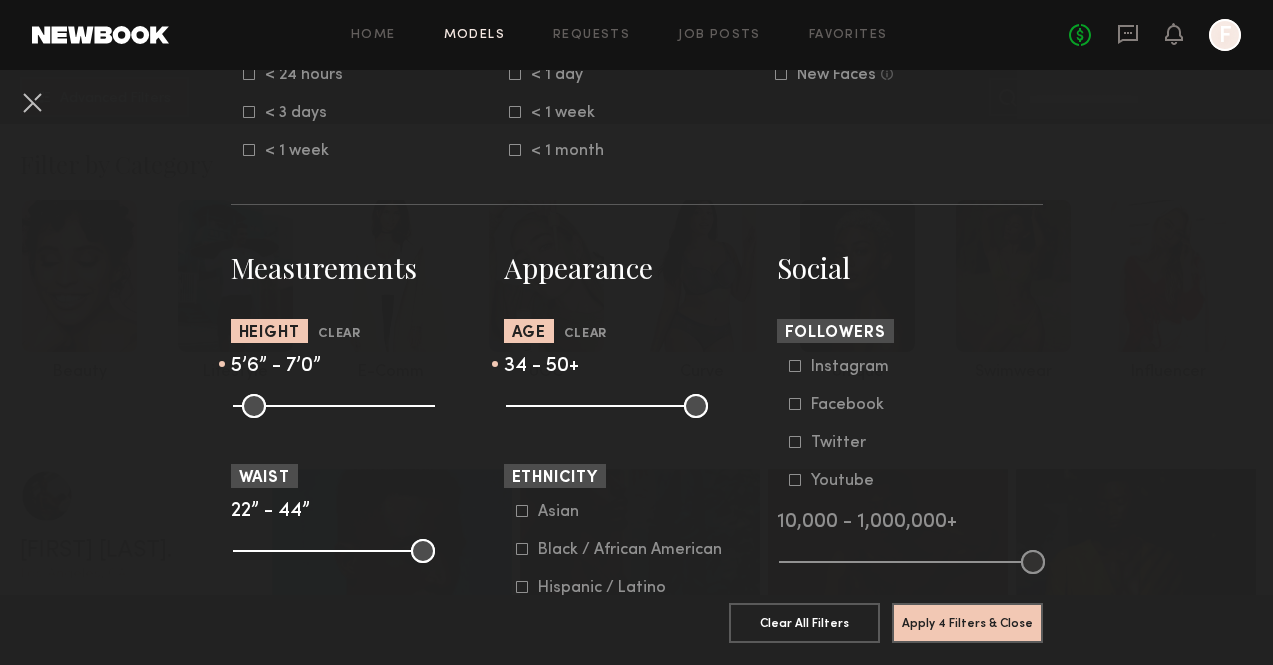 drag, startPoint x: 235, startPoint y: 404, endPoint x: 327, endPoint y: 406, distance: 92.021736 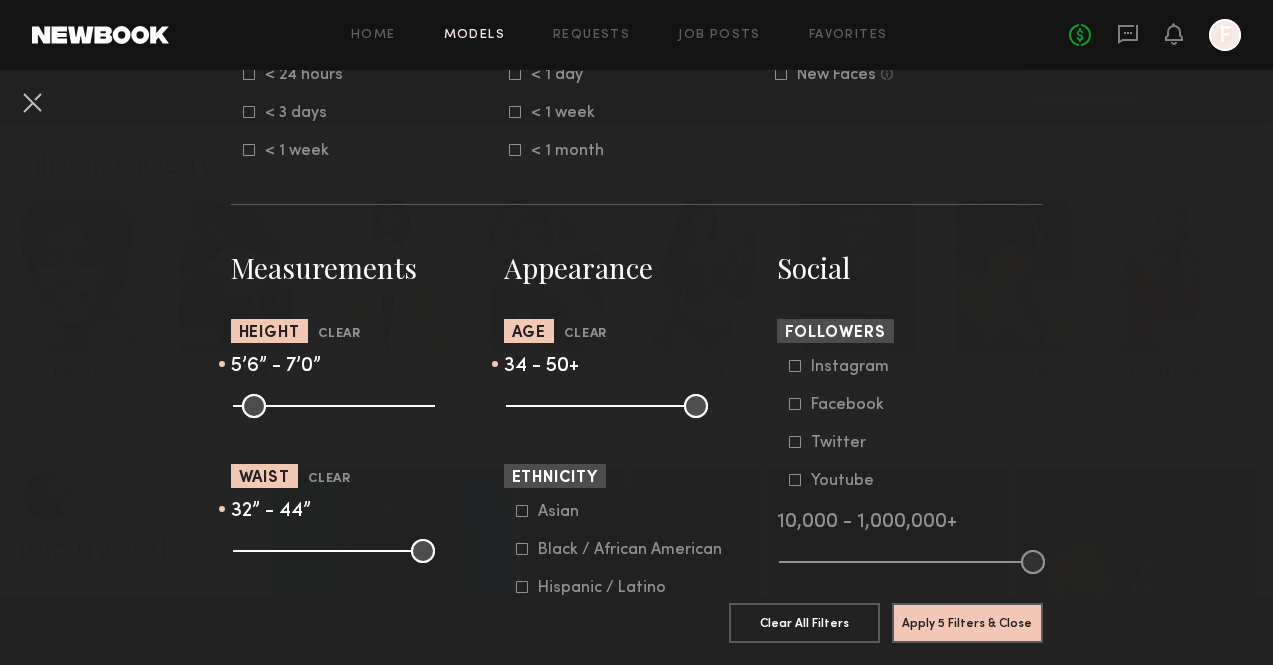 drag, startPoint x: 234, startPoint y: 551, endPoint x: 316, endPoint y: 550, distance: 82.006096 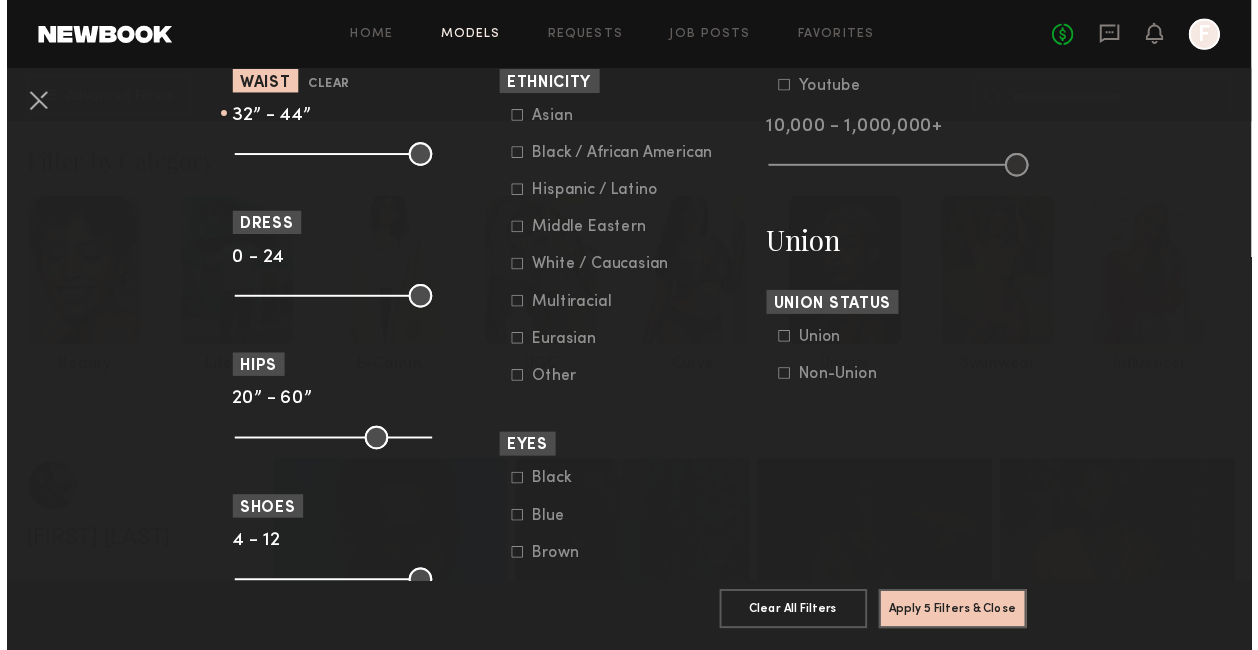 scroll, scrollTop: 1133, scrollLeft: 0, axis: vertical 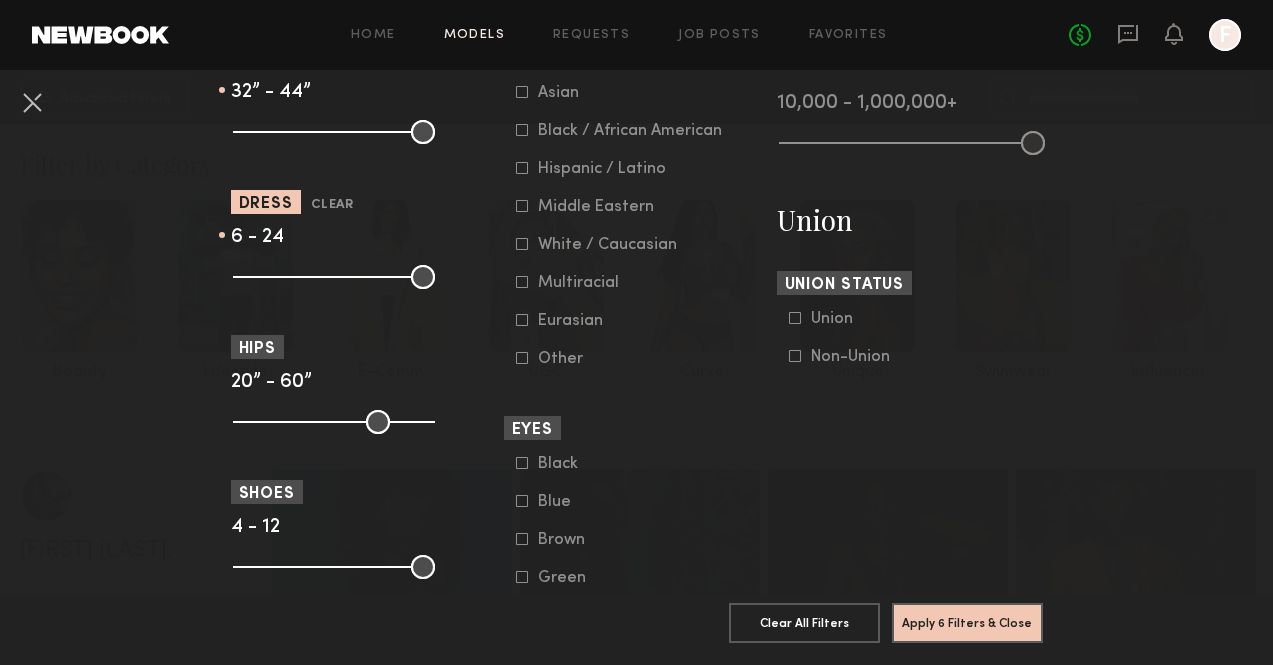 drag, startPoint x: 238, startPoint y: 273, endPoint x: 288, endPoint y: 274, distance: 50.01 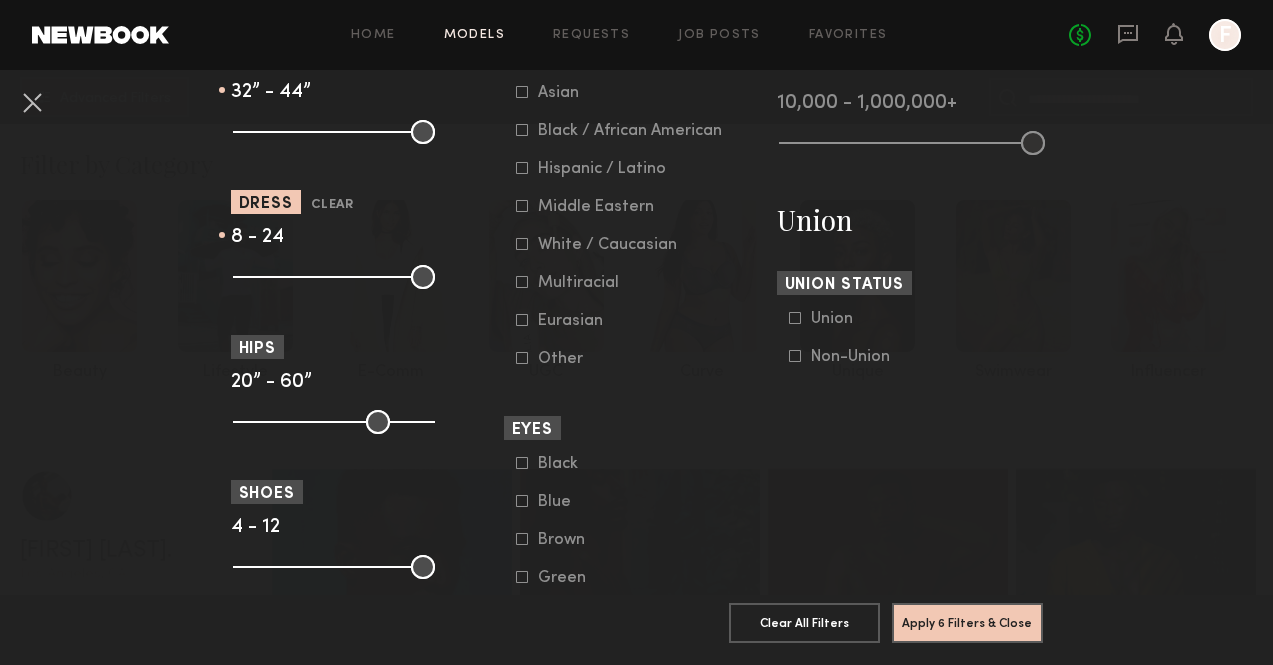 drag, startPoint x: 280, startPoint y: 274, endPoint x: 292, endPoint y: 272, distance: 12.165525 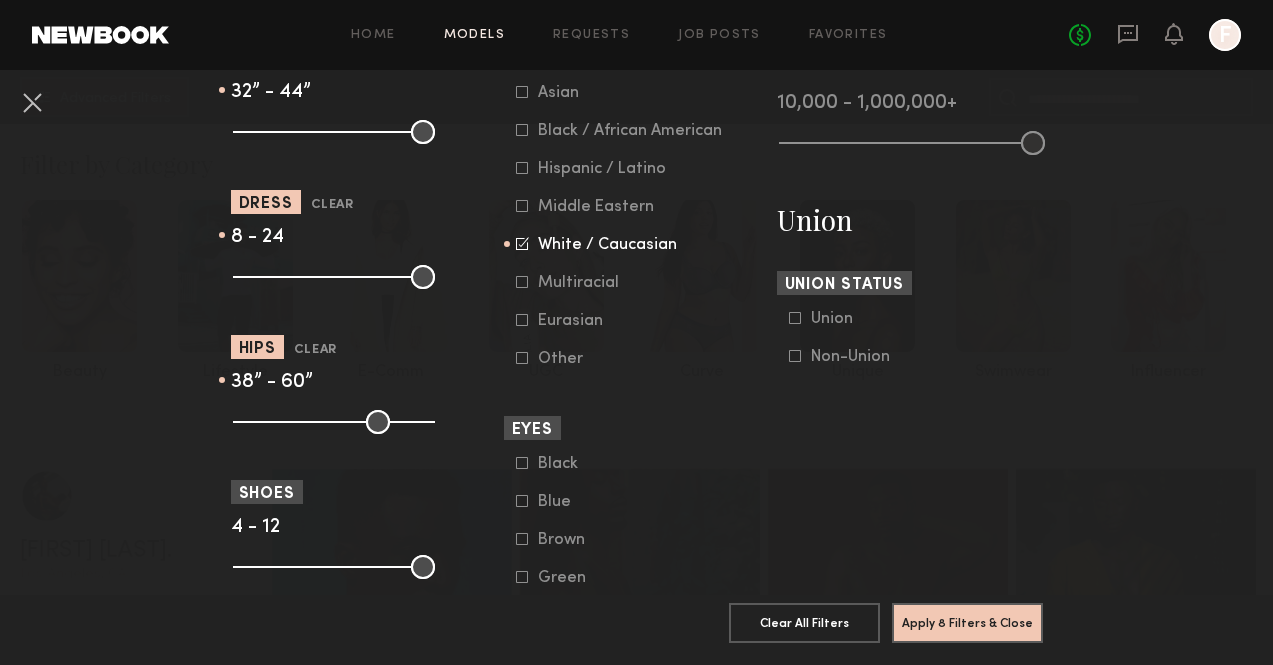 drag, startPoint x: 235, startPoint y: 421, endPoint x: 319, endPoint y: 420, distance: 84.00595 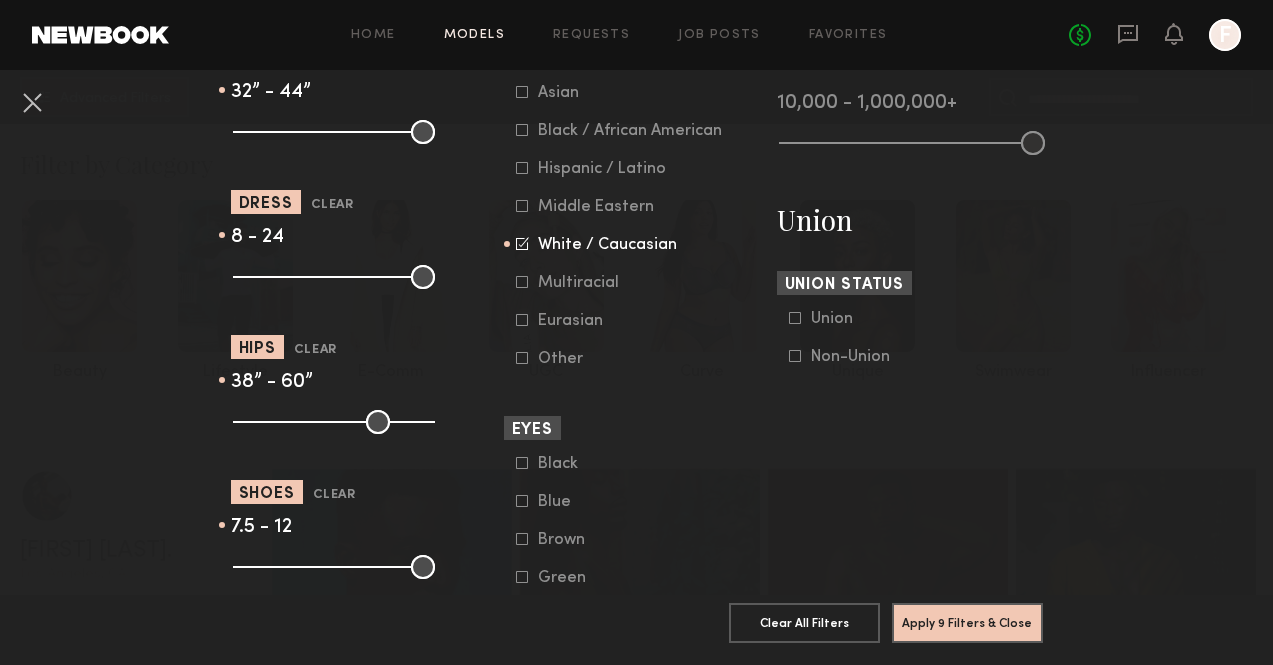 drag, startPoint x: 236, startPoint y: 571, endPoint x: 314, endPoint y: 567, distance: 78.10249 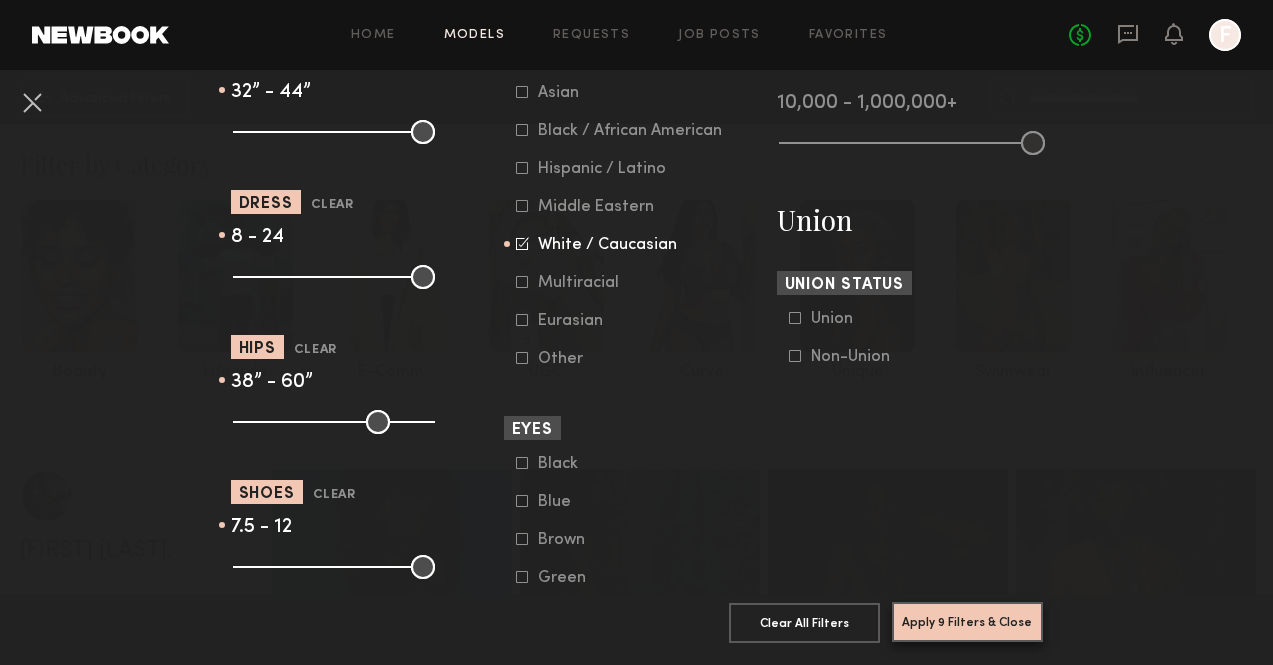 click on "Apply 9 Filters & Close" 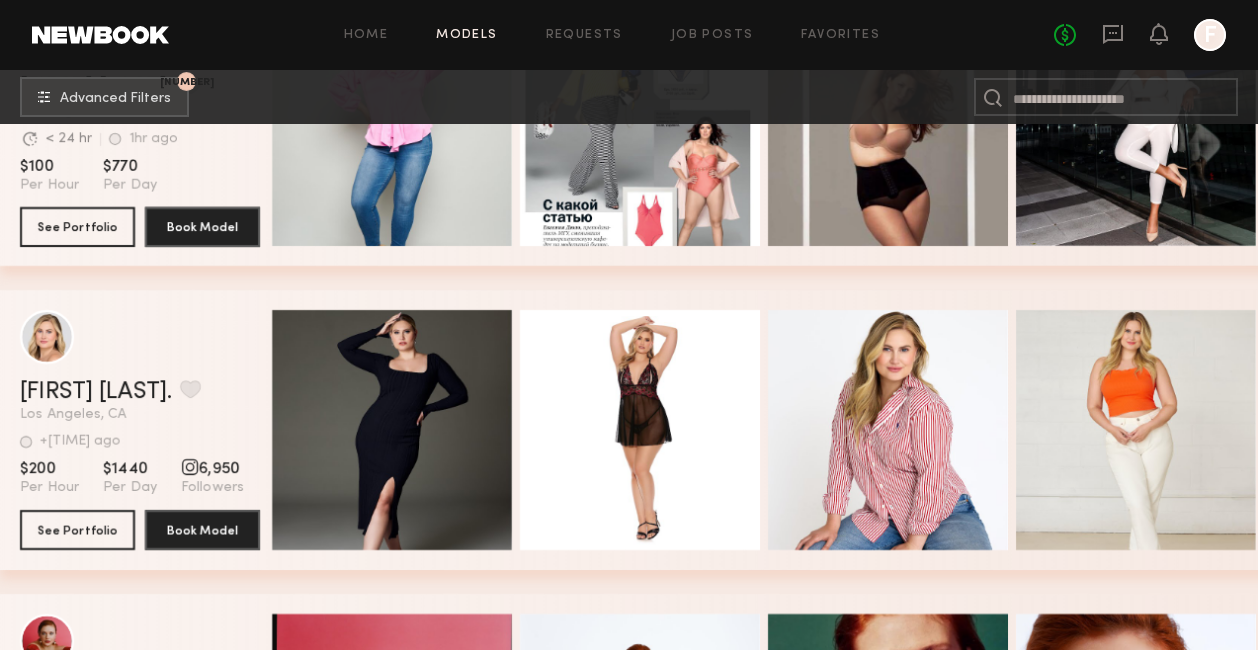 scroll, scrollTop: 488, scrollLeft: 0, axis: vertical 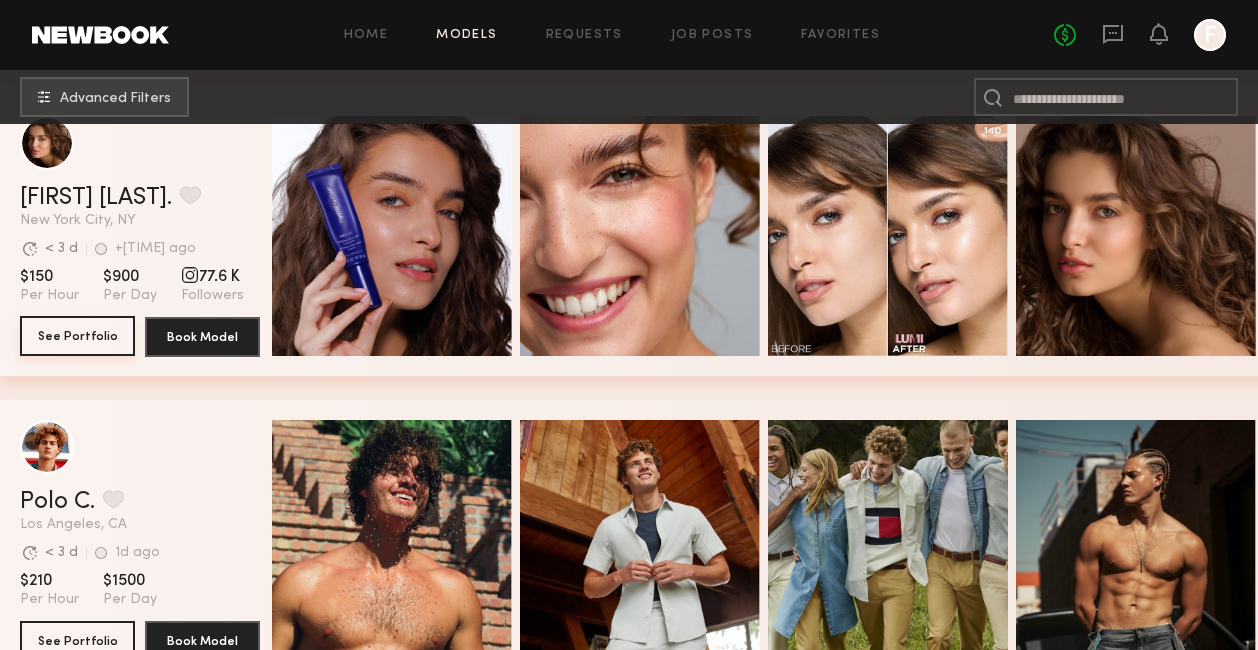 click on "See Portfolio" 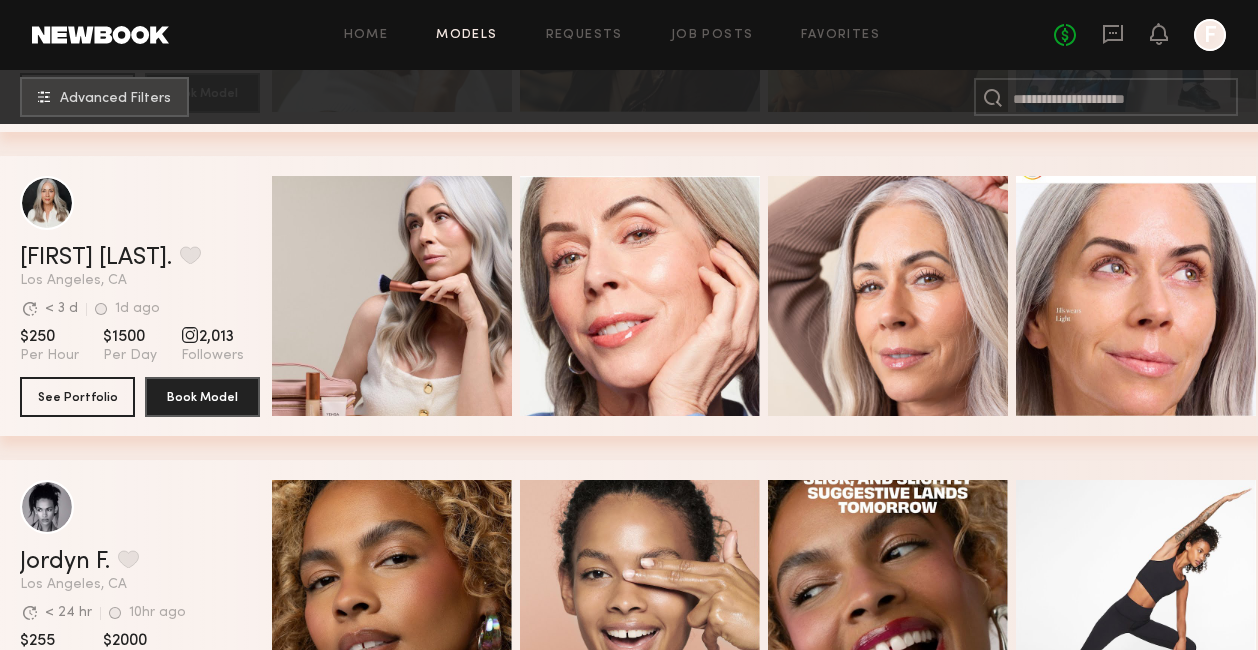 scroll, scrollTop: 2325, scrollLeft: 0, axis: vertical 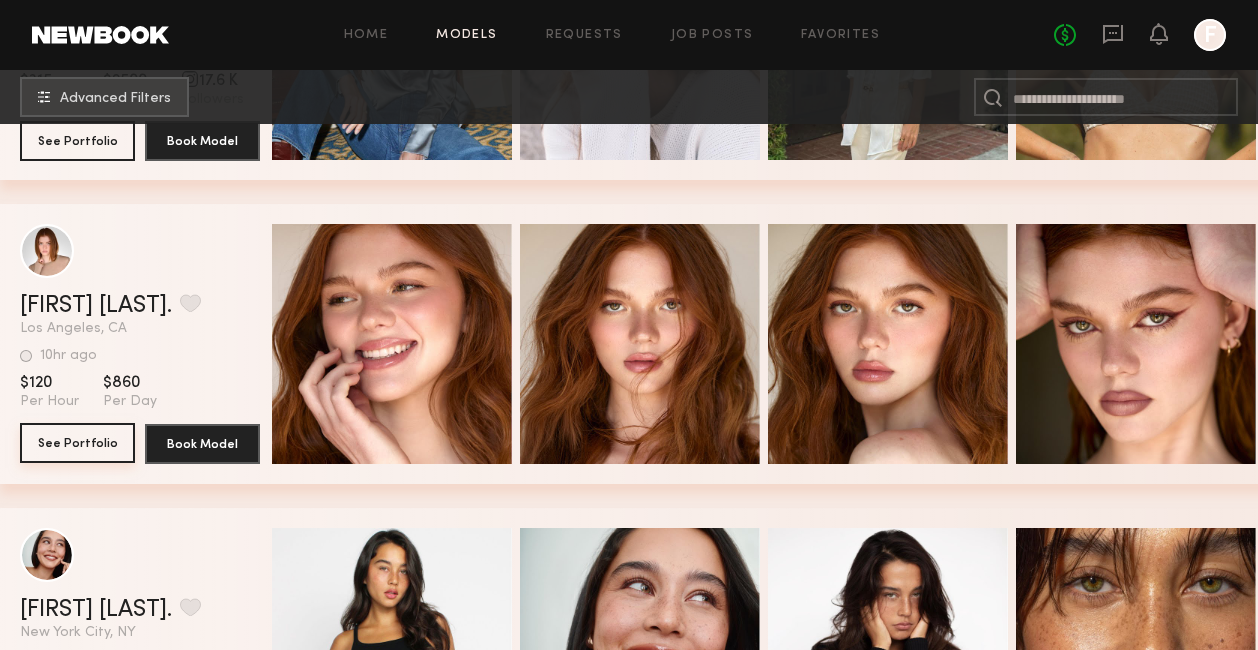 click on "See Portfolio" 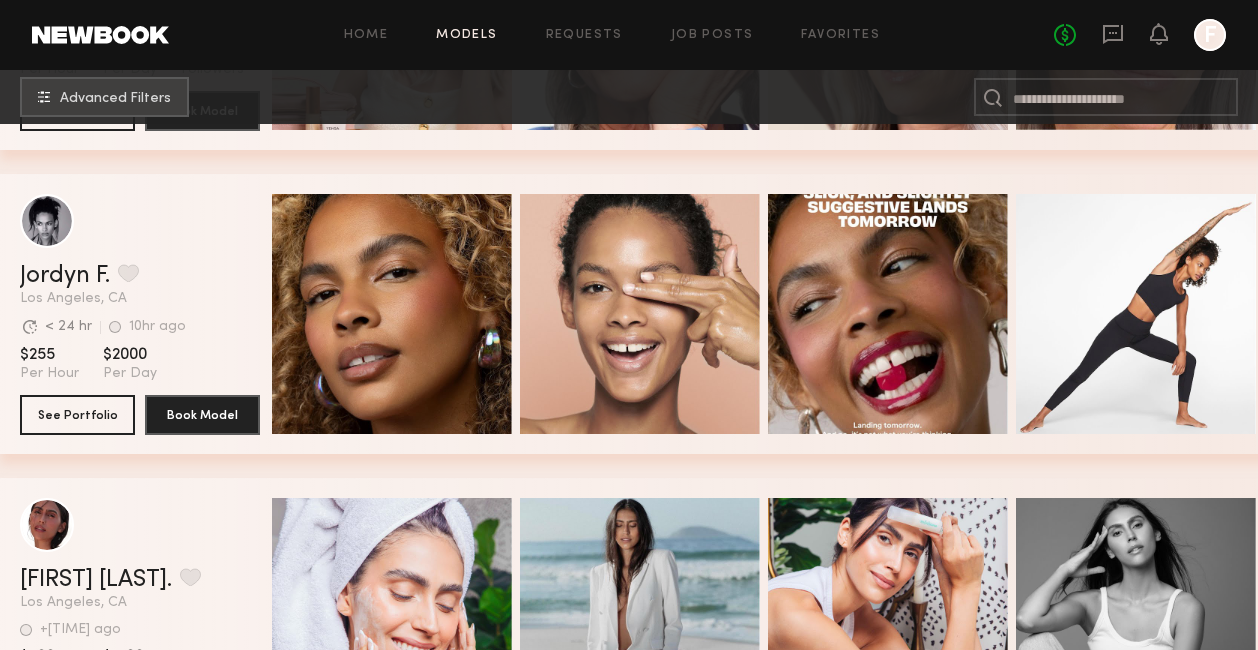 scroll, scrollTop: 2886, scrollLeft: 0, axis: vertical 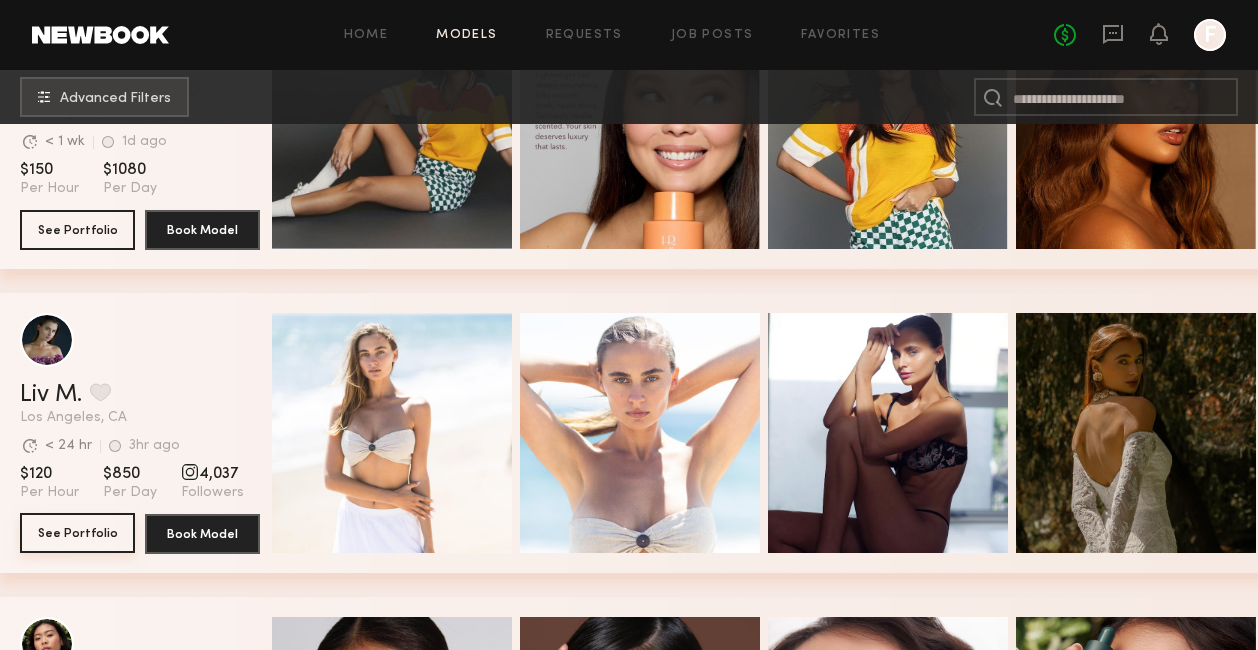 click on "See Portfolio" 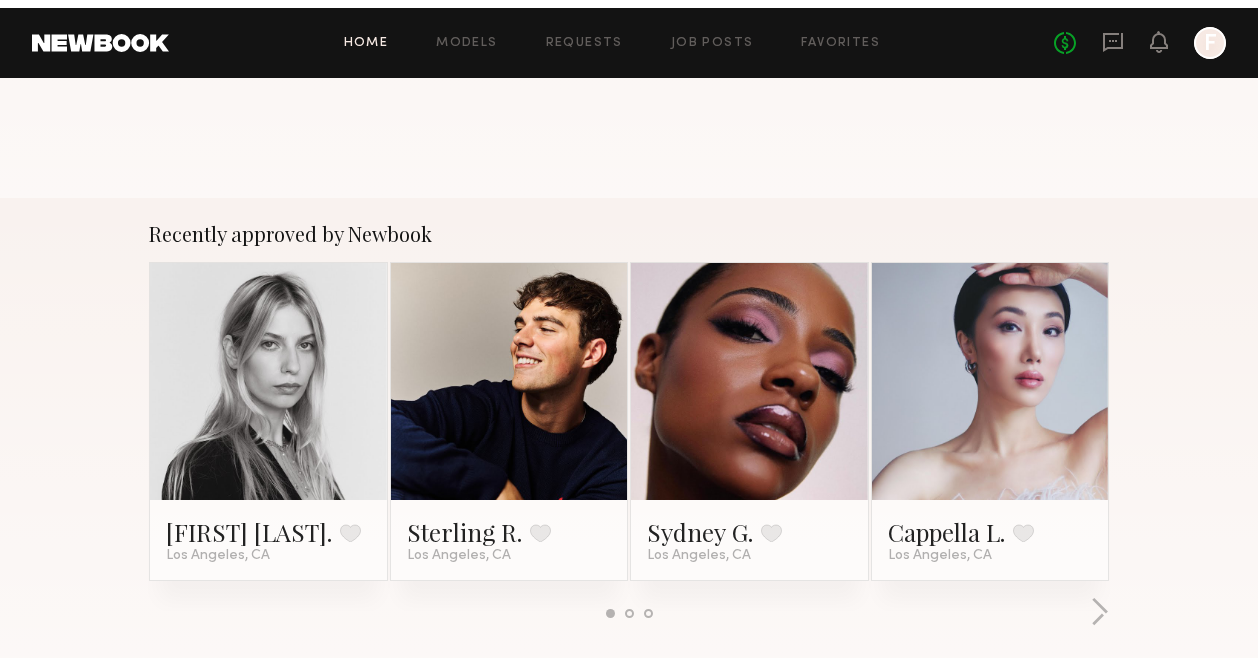 scroll, scrollTop: 1095, scrollLeft: 0, axis: vertical 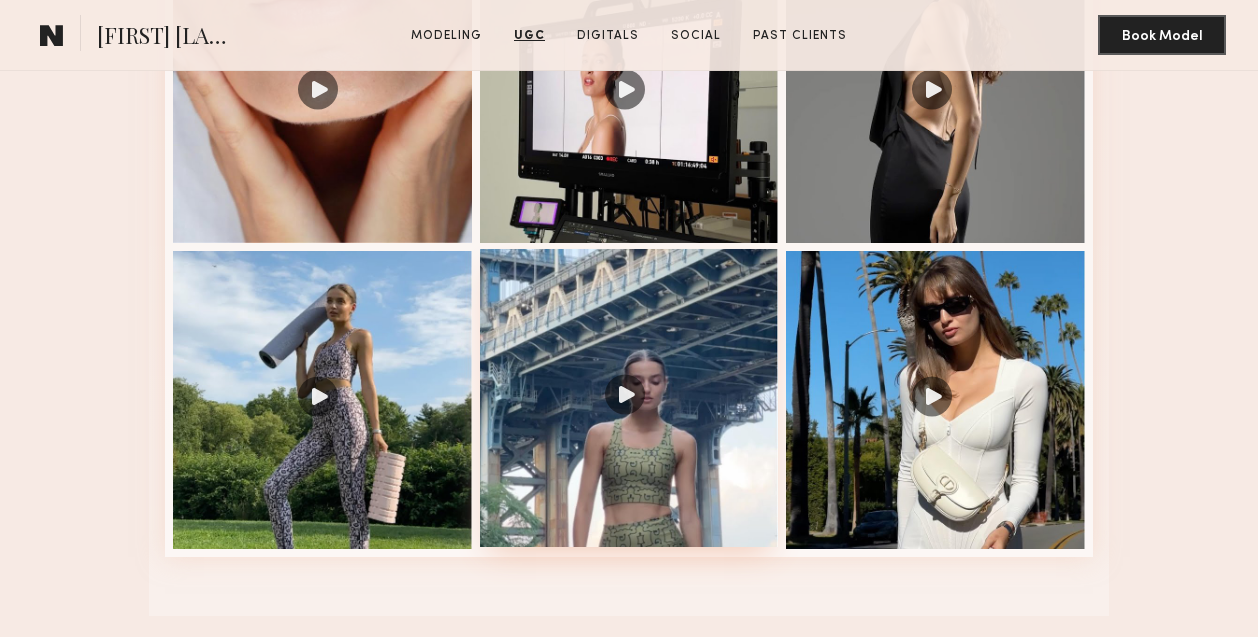 click at bounding box center [629, 398] 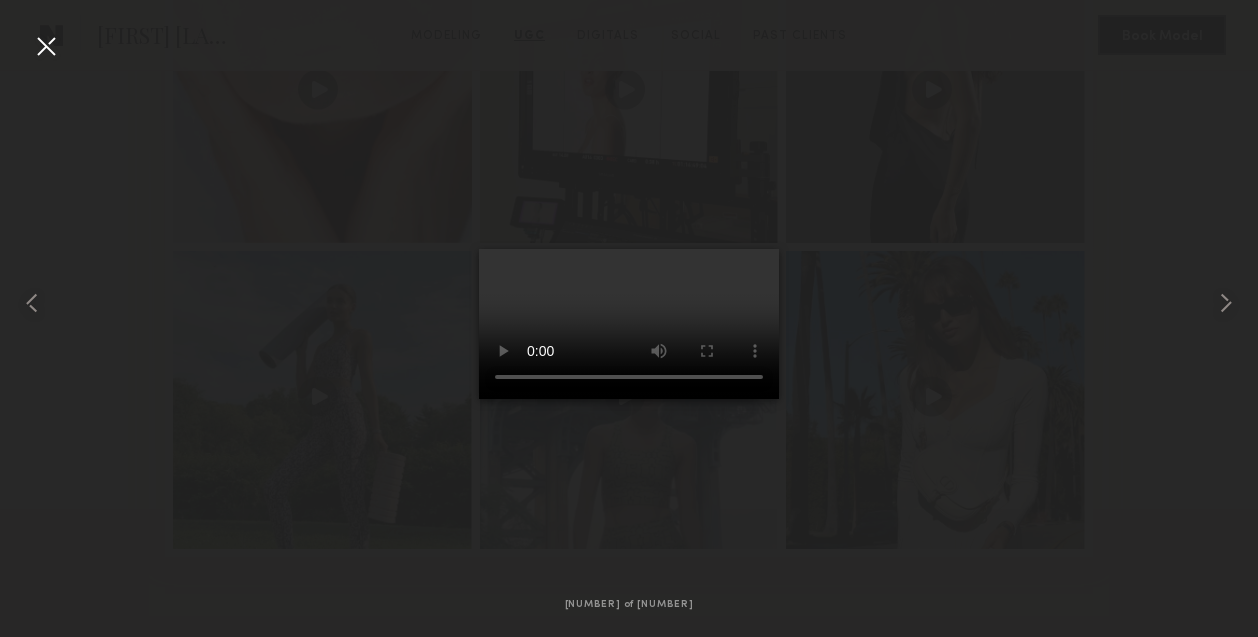 click at bounding box center (46, 46) 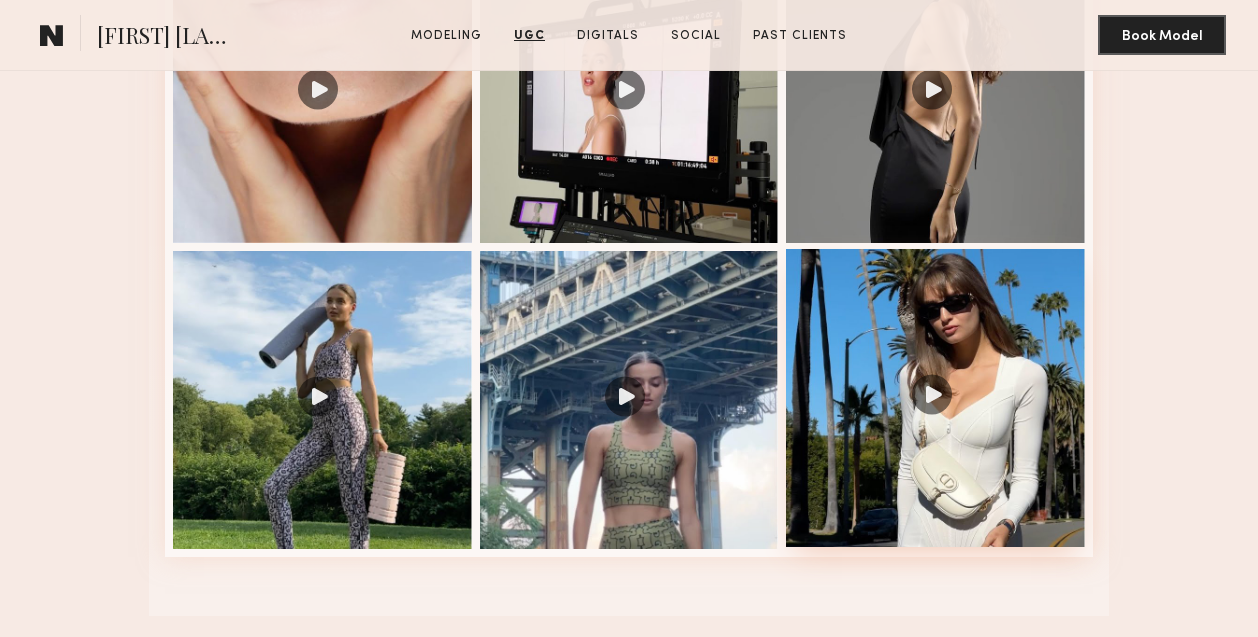 click at bounding box center [935, 398] 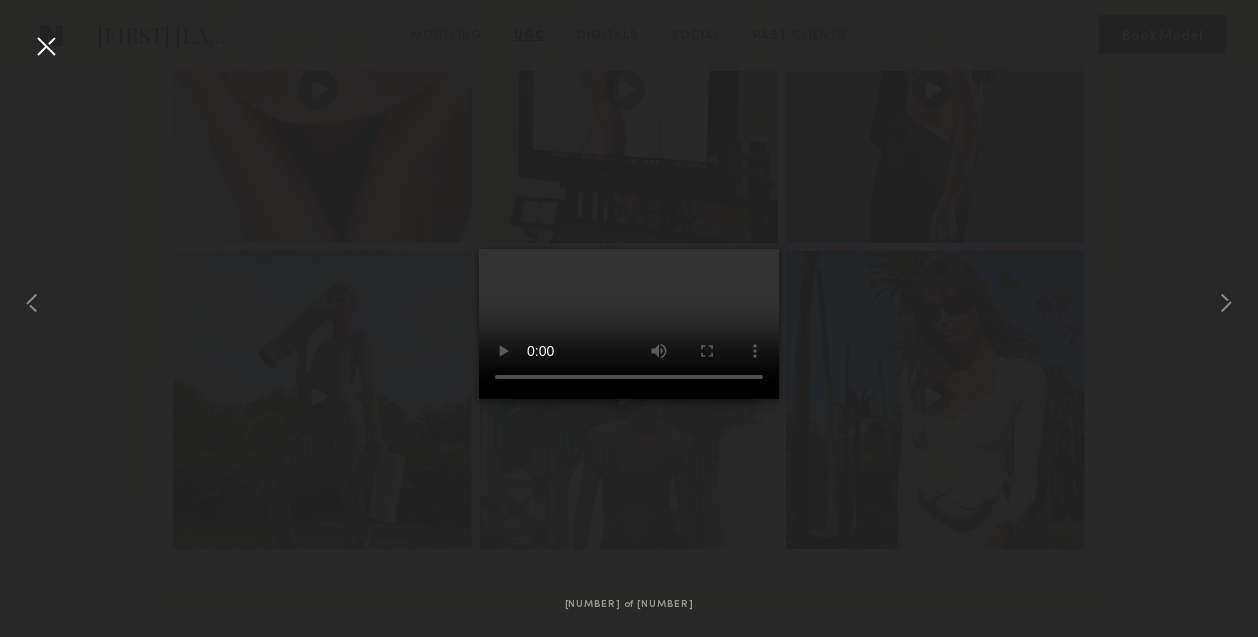 click at bounding box center (46, 46) 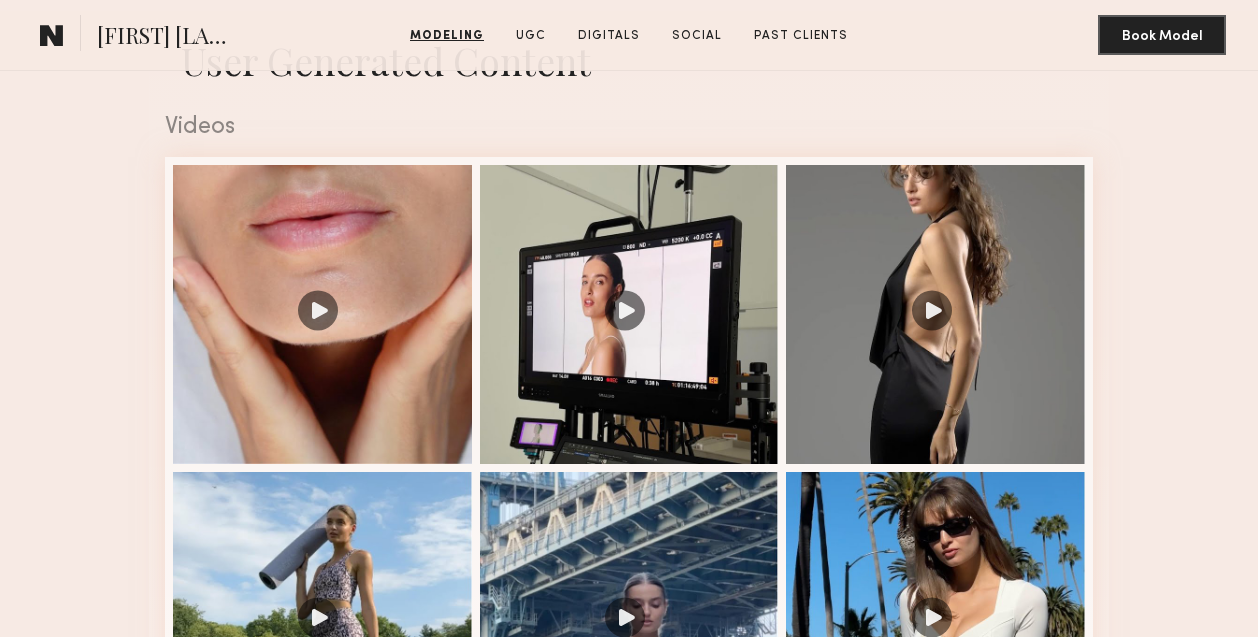 scroll, scrollTop: 1860, scrollLeft: 0, axis: vertical 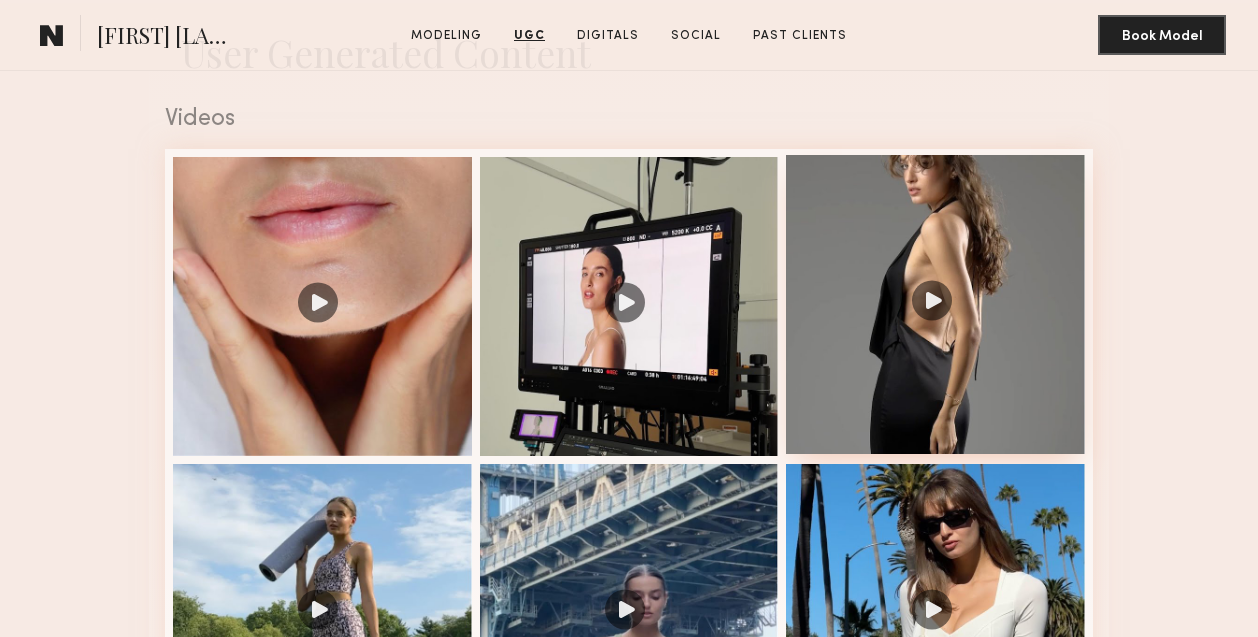 click at bounding box center [935, 304] 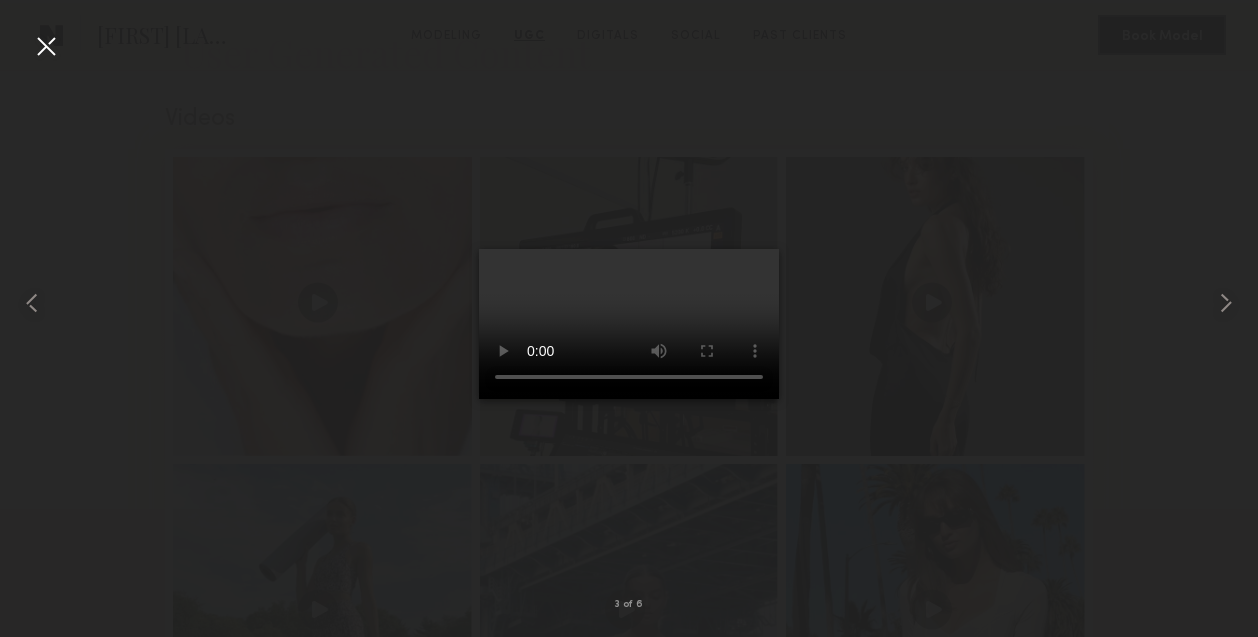 click at bounding box center (46, 46) 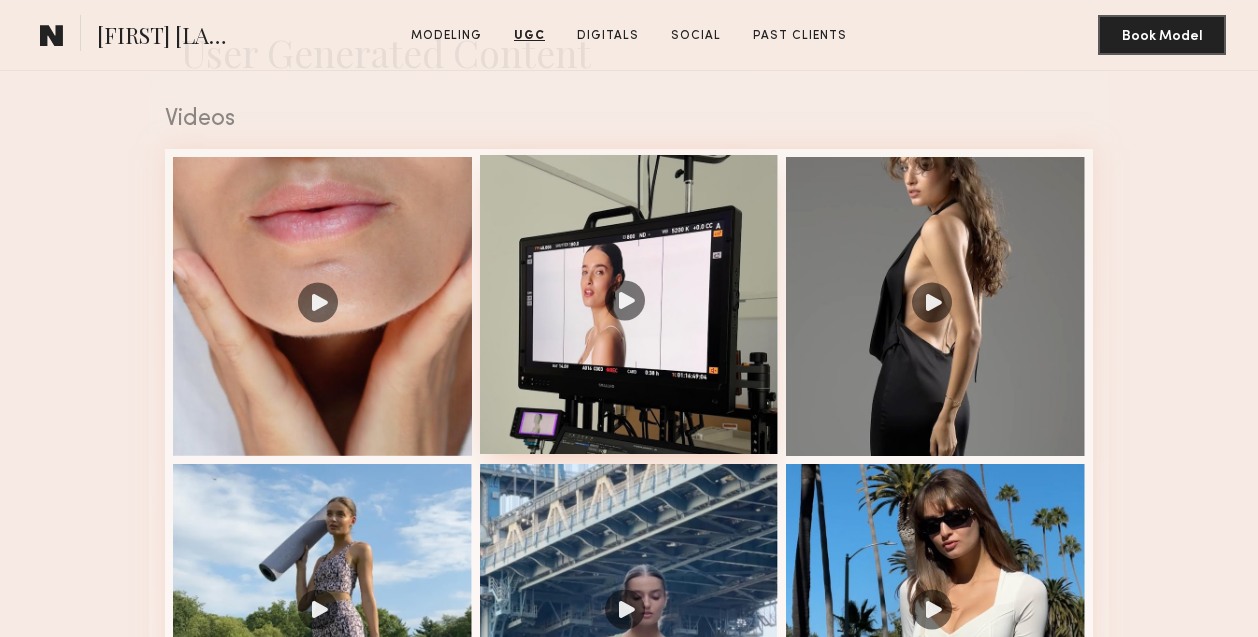 click at bounding box center [629, 304] 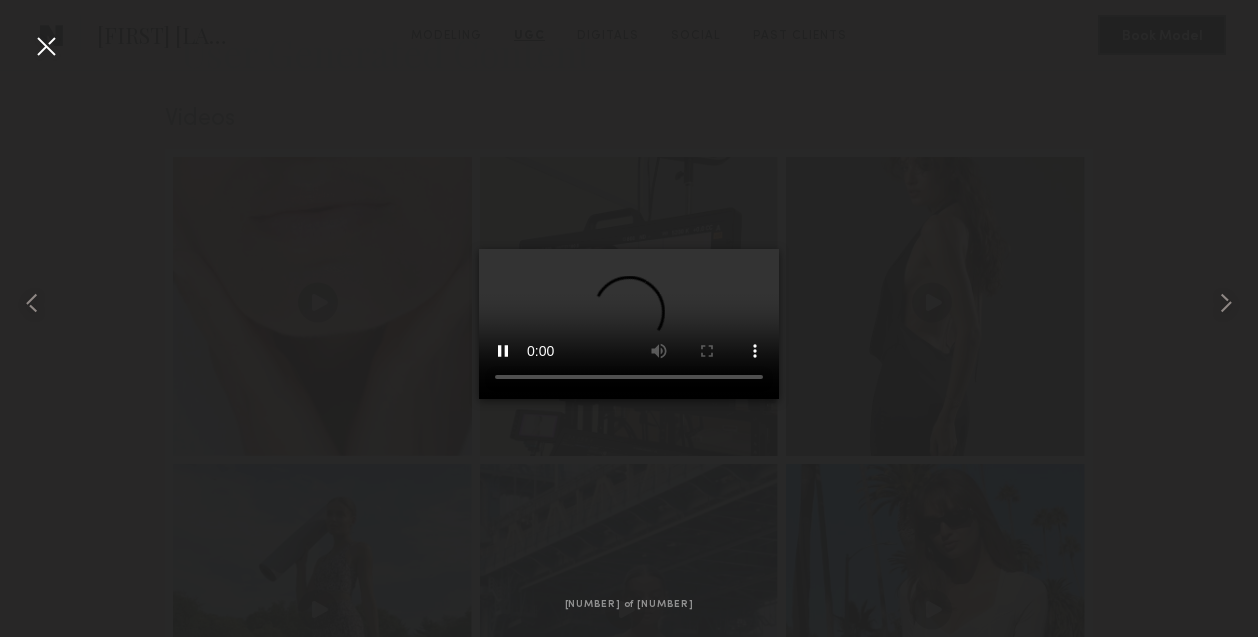 click at bounding box center [46, 46] 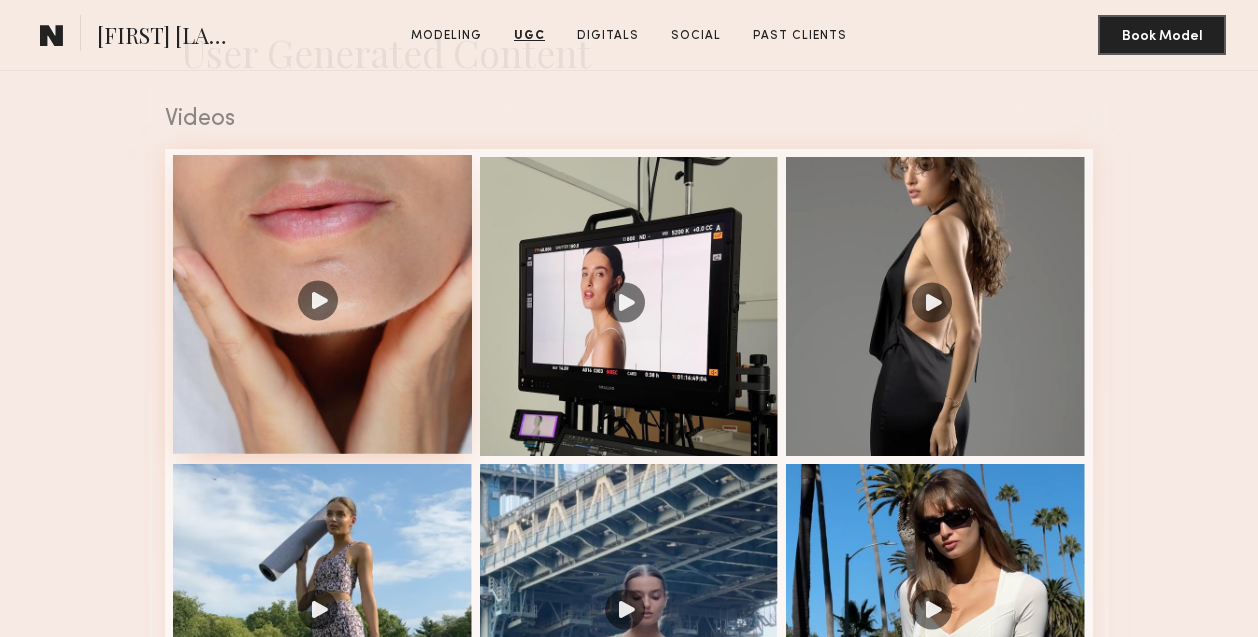 click at bounding box center [322, 304] 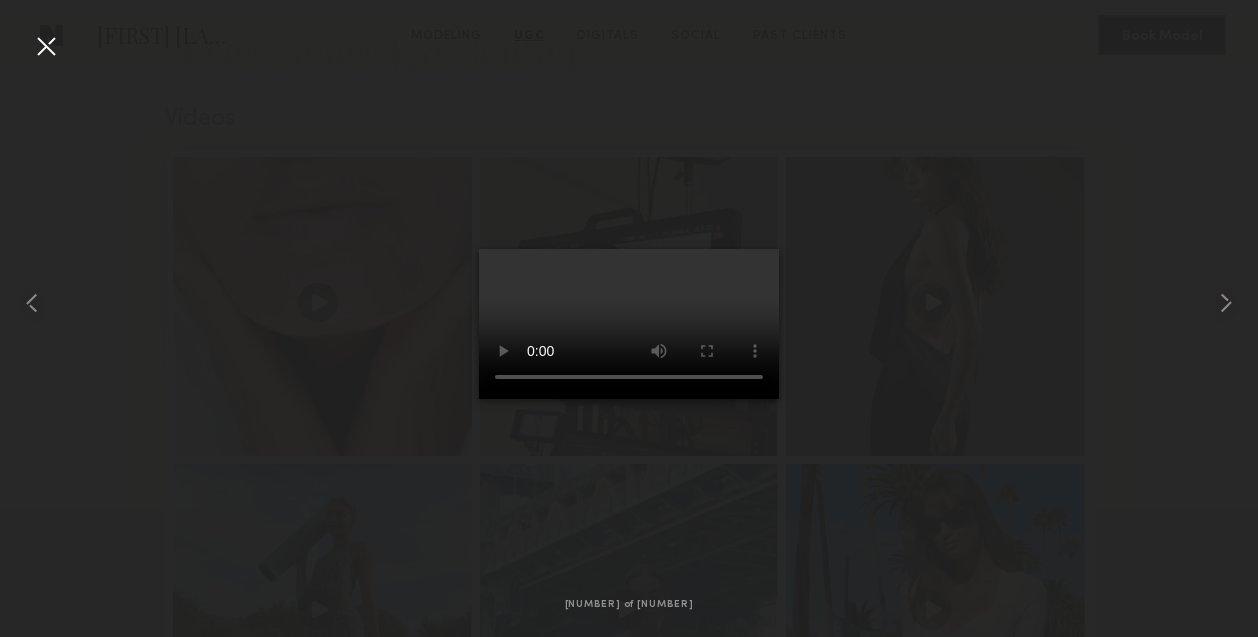 click at bounding box center [46, 46] 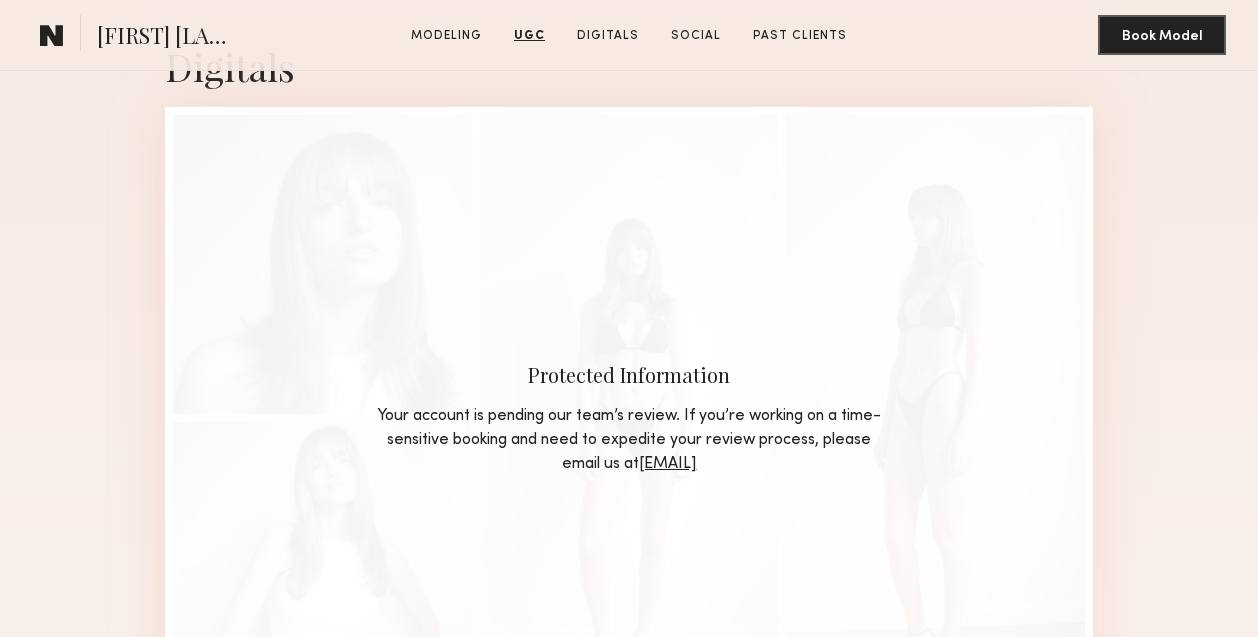 scroll, scrollTop: 2868, scrollLeft: 0, axis: vertical 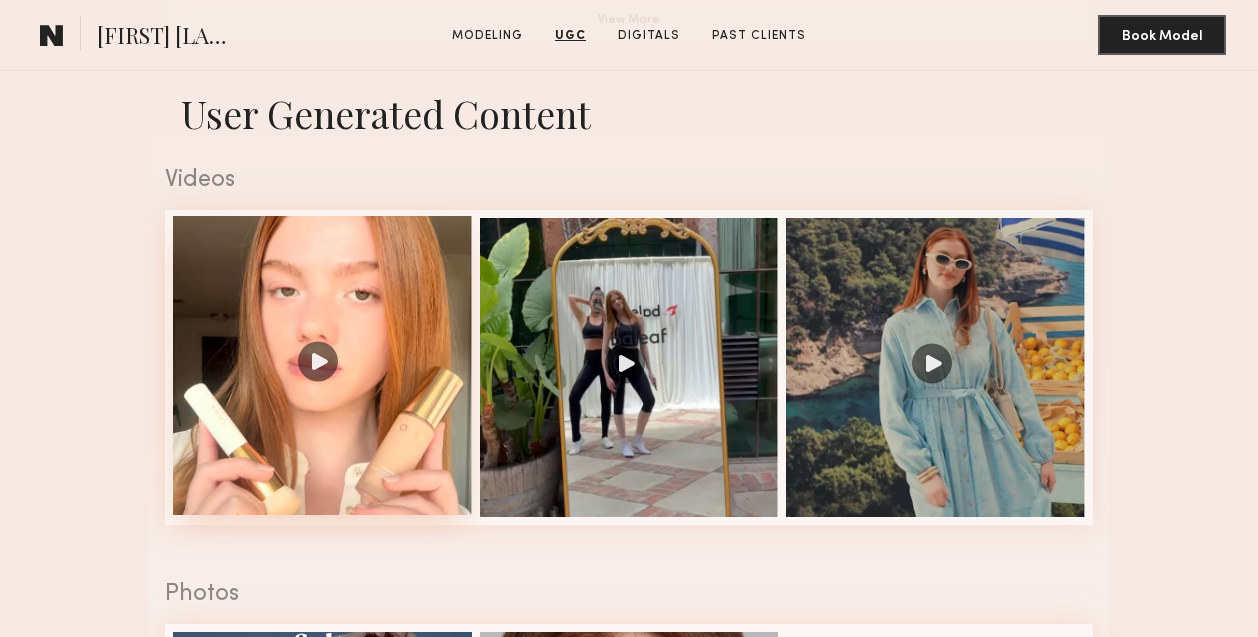 click at bounding box center [322, 365] 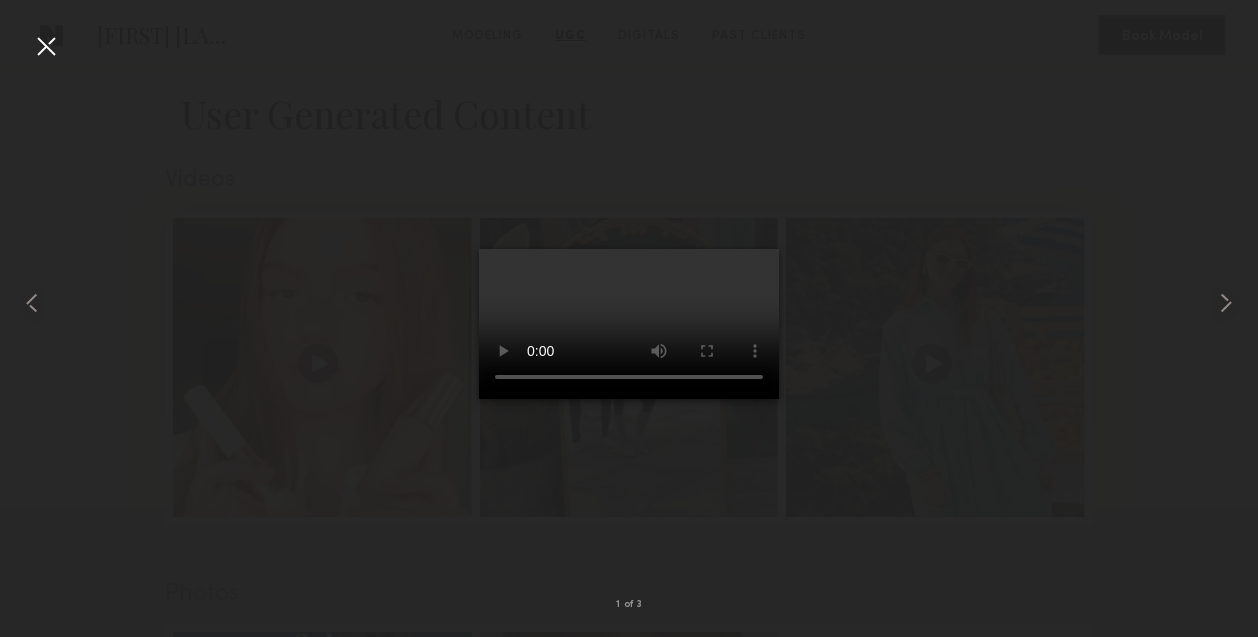 click at bounding box center (46, 46) 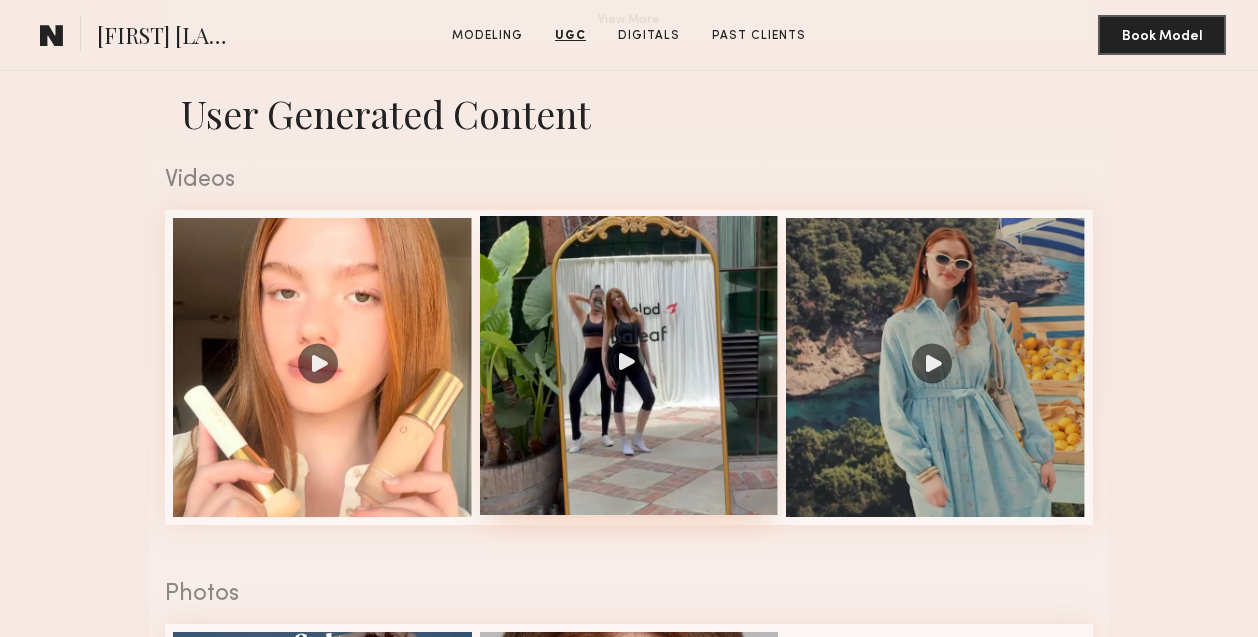 click at bounding box center (629, 365) 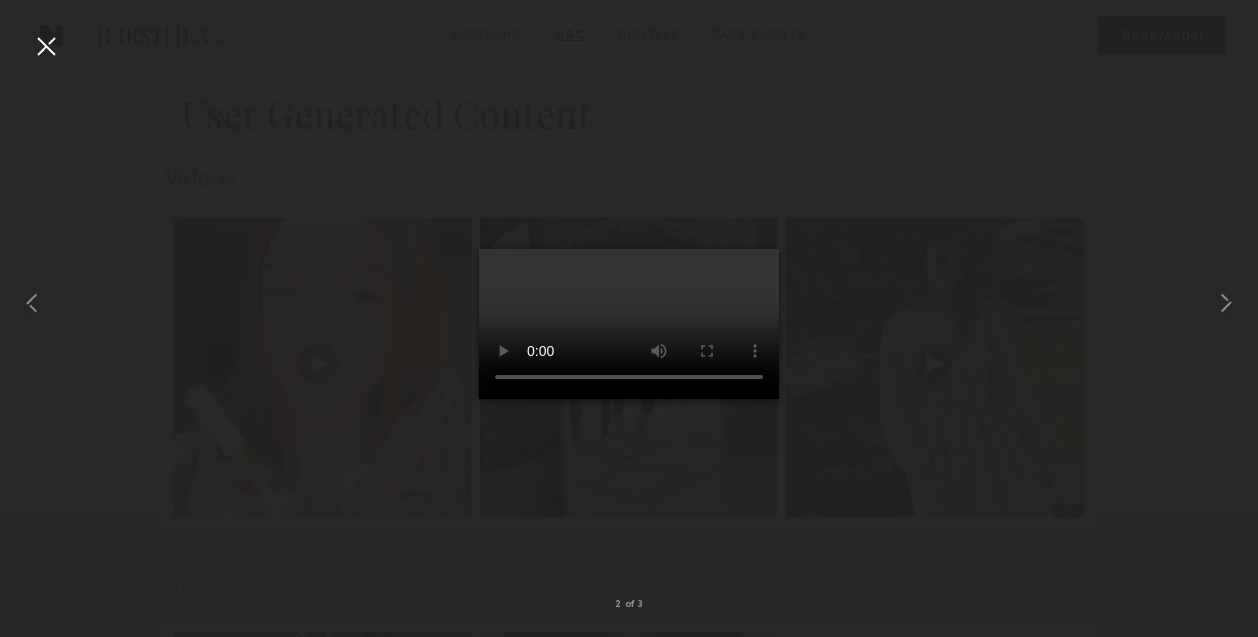 click at bounding box center (46, 46) 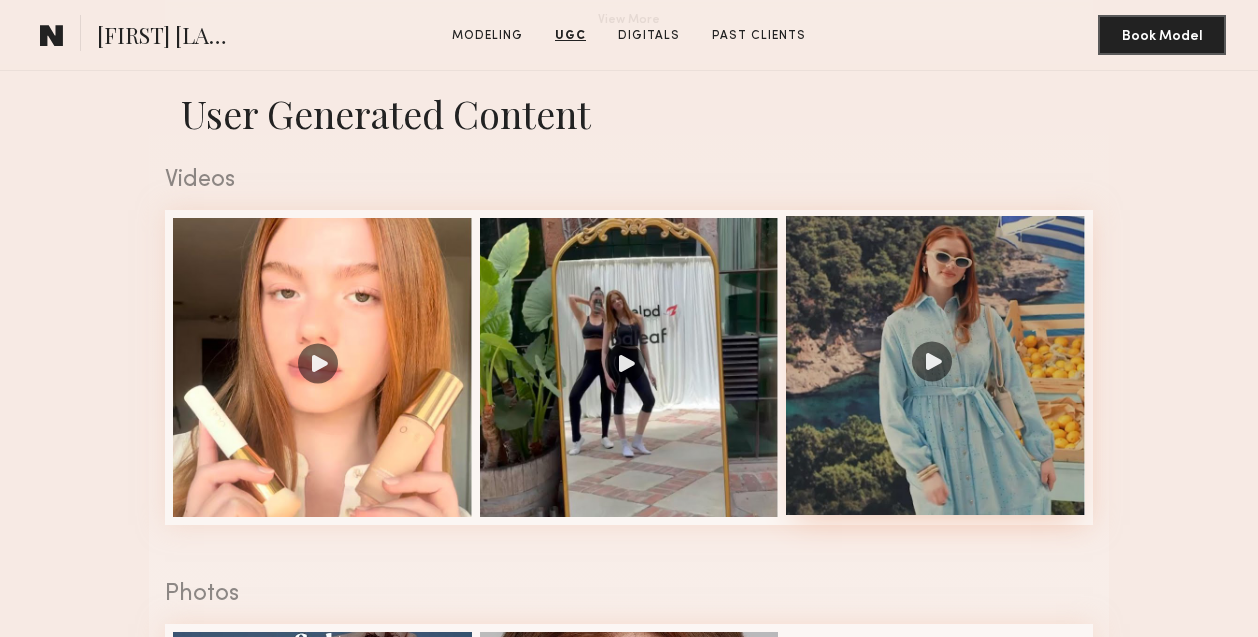 click at bounding box center (935, 365) 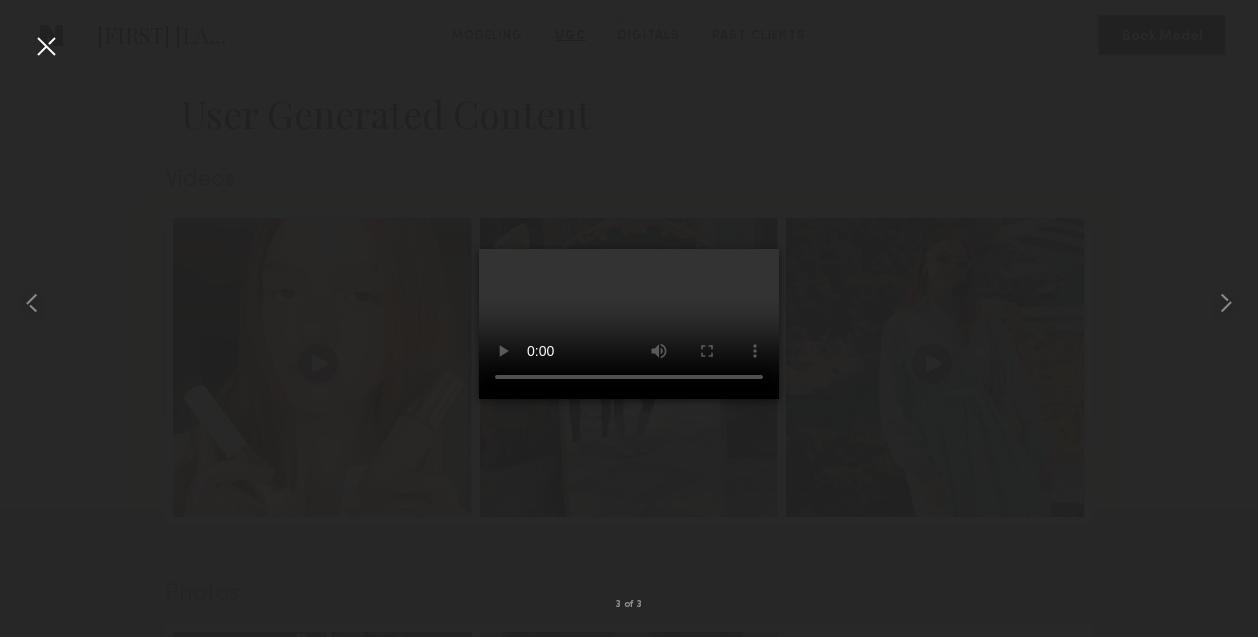 click at bounding box center [46, 46] 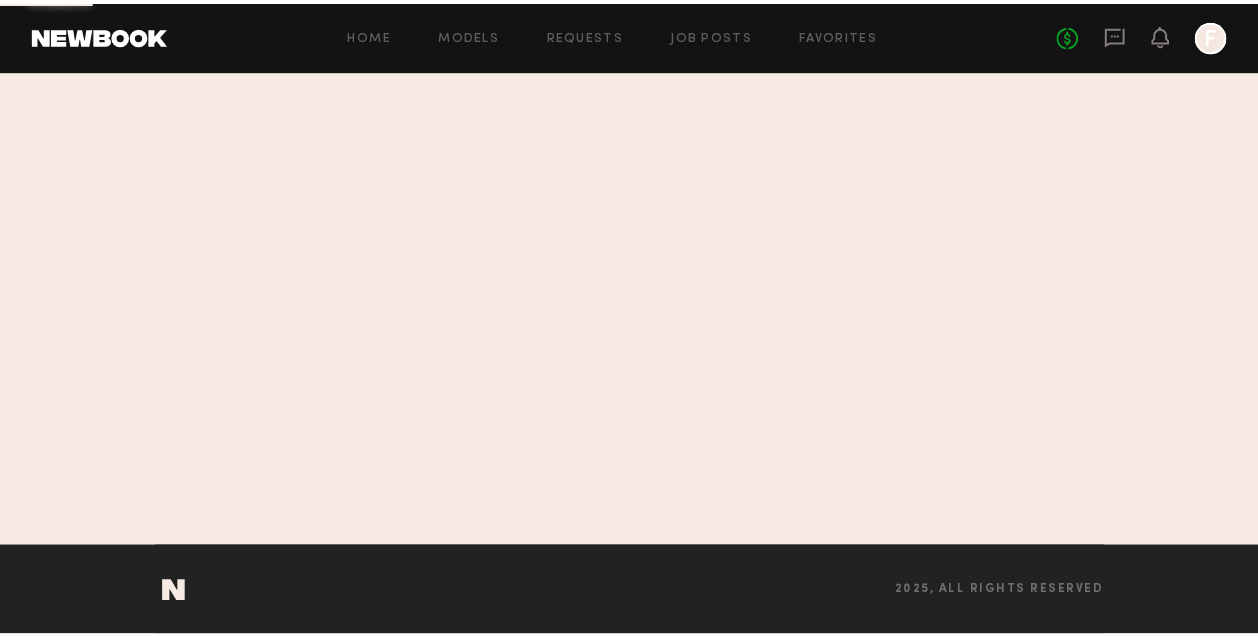 scroll, scrollTop: 0, scrollLeft: 0, axis: both 